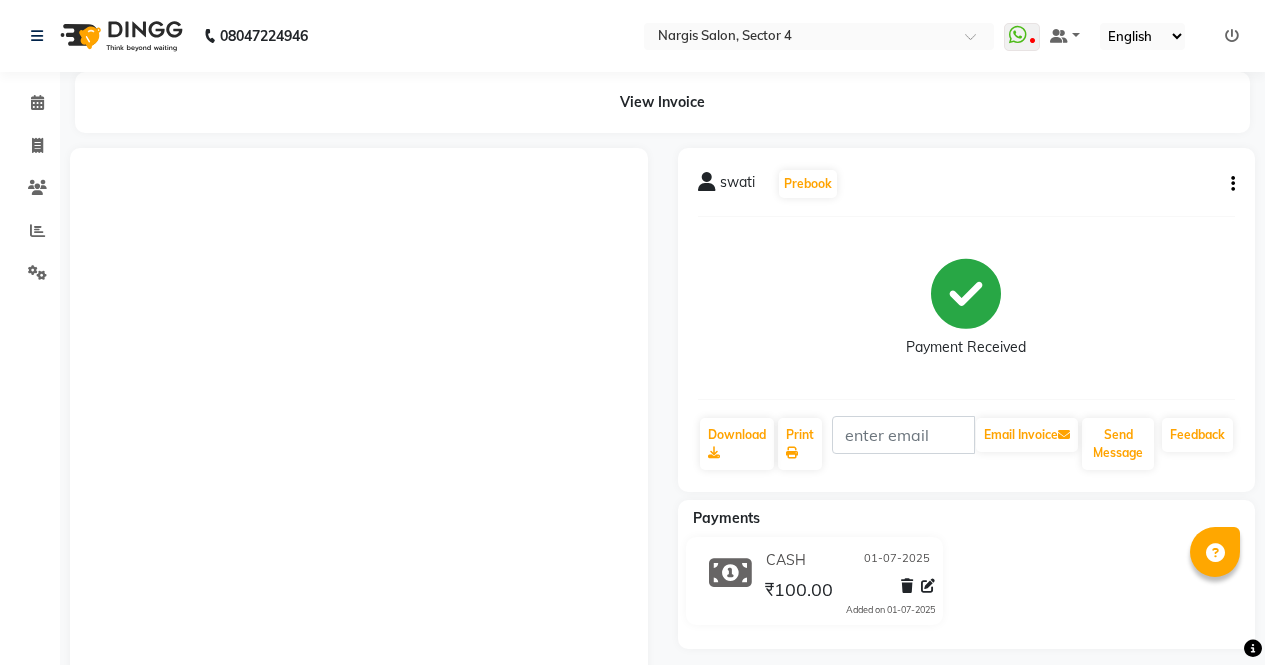 scroll, scrollTop: 0, scrollLeft: 0, axis: both 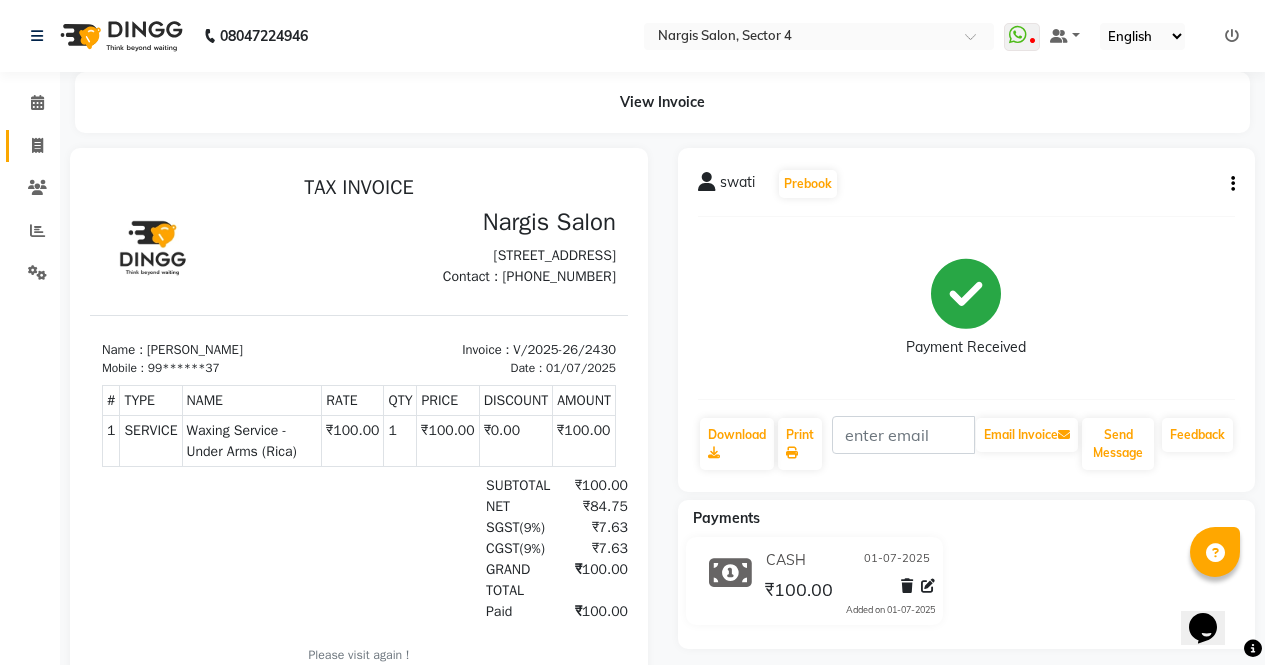 click 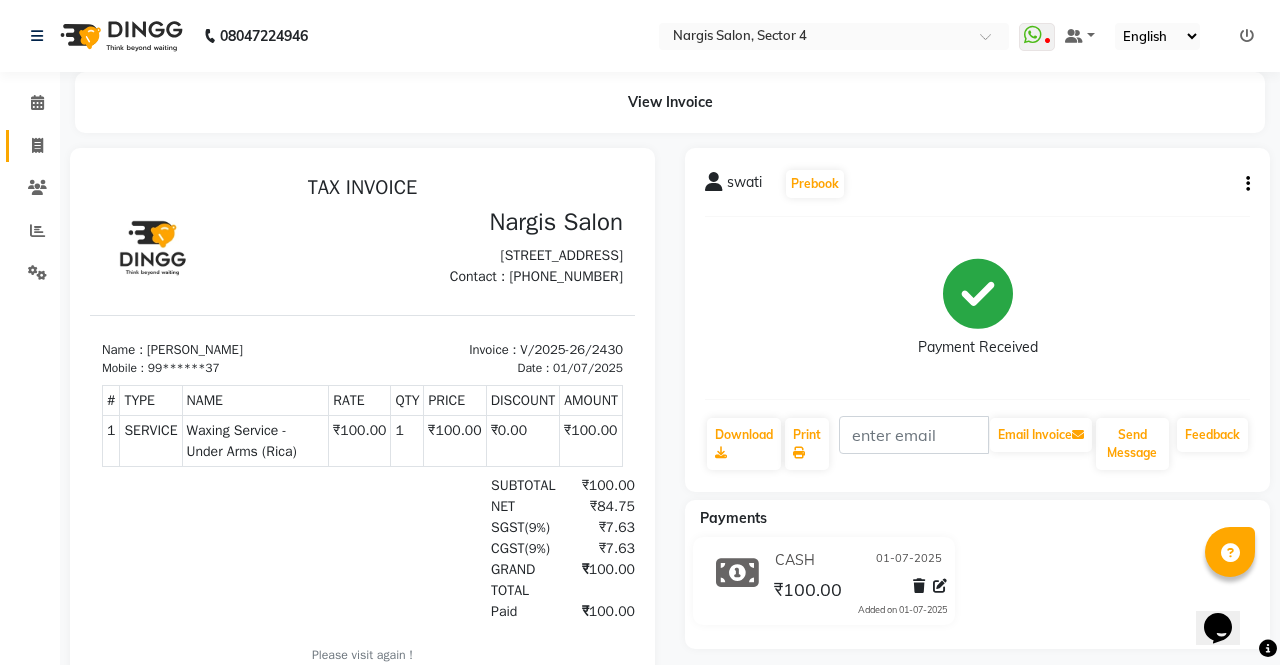 select on "service" 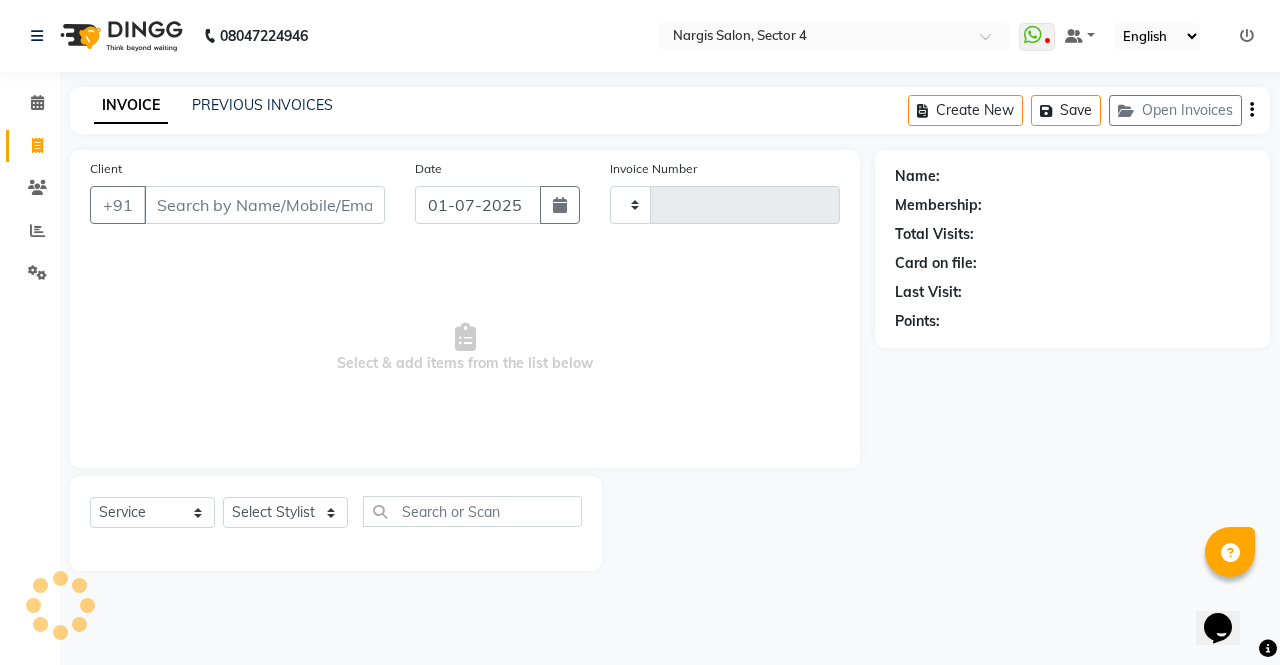click on "Client" at bounding box center (264, 205) 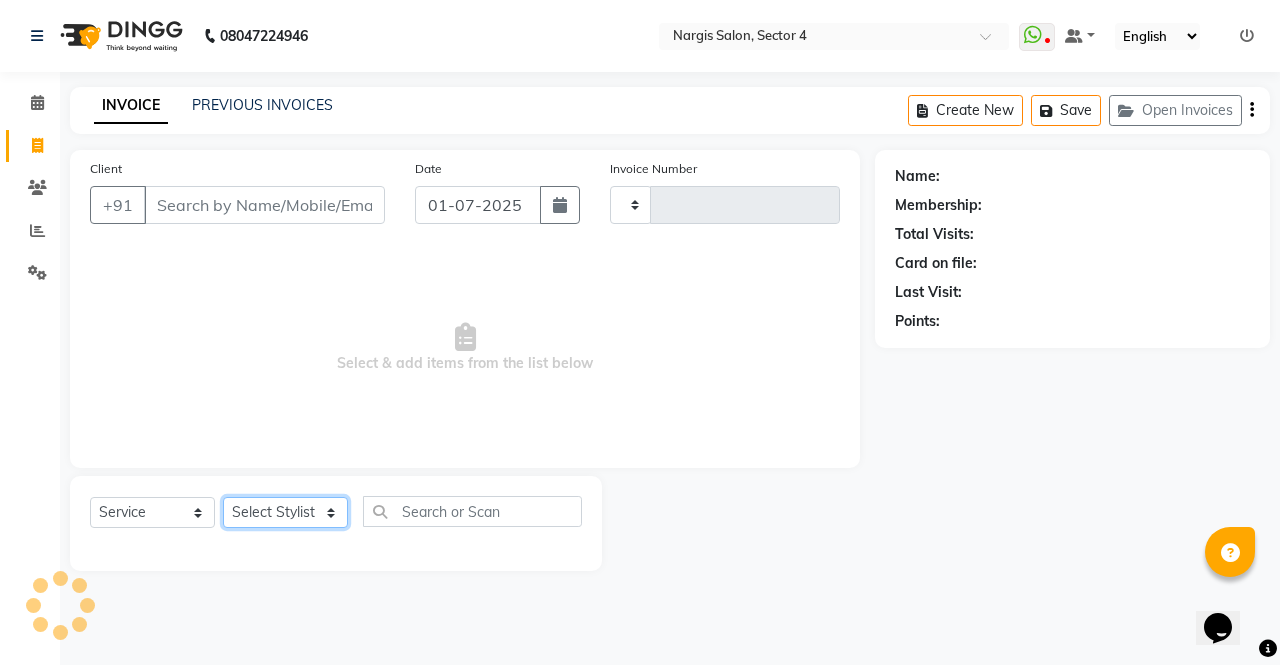 click on "Select Stylist" 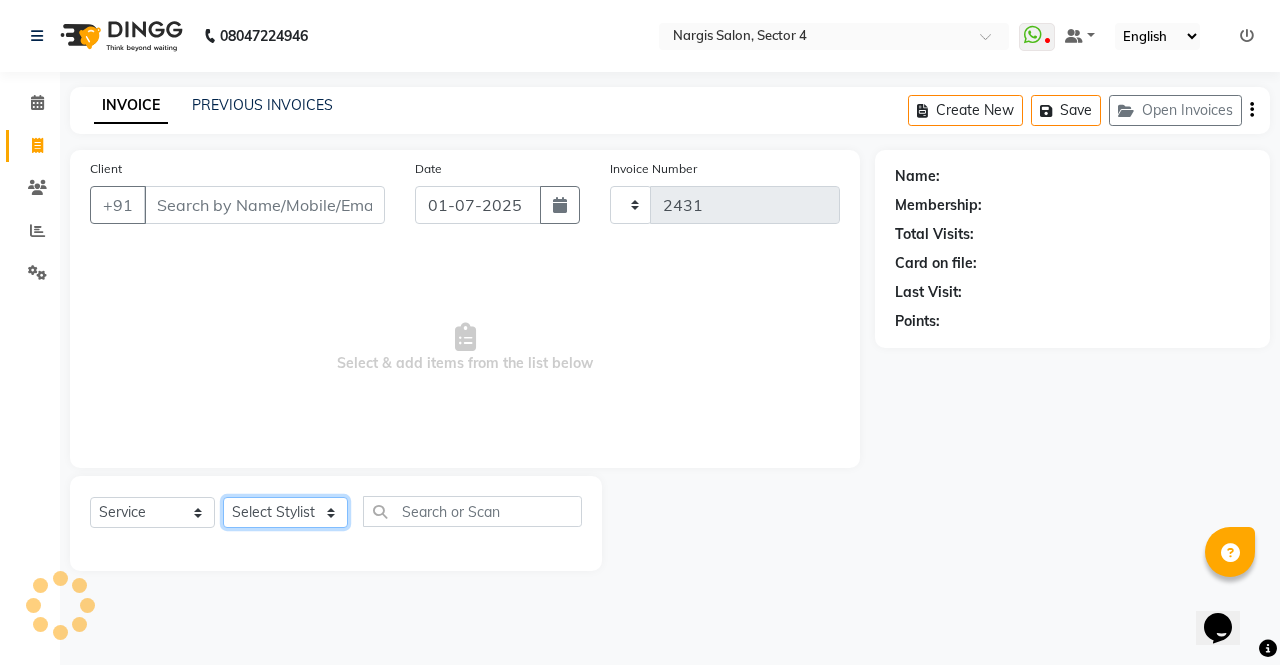 select on "4130" 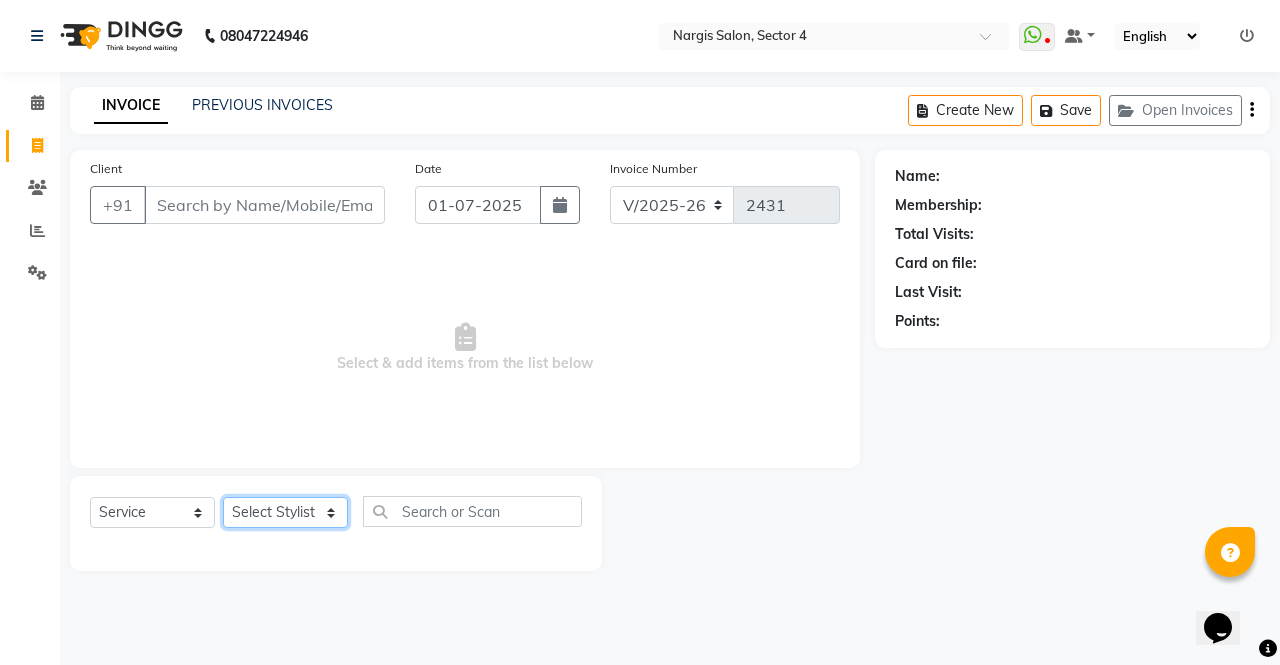click on "Select Stylist" 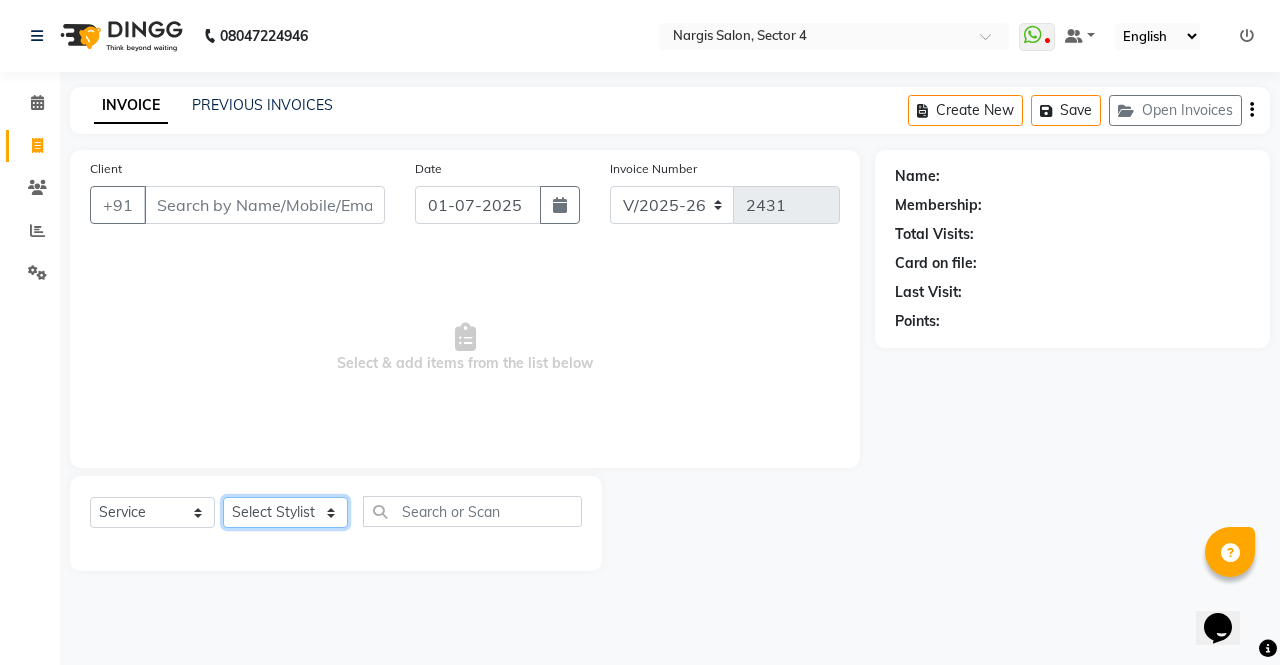 select on "28132" 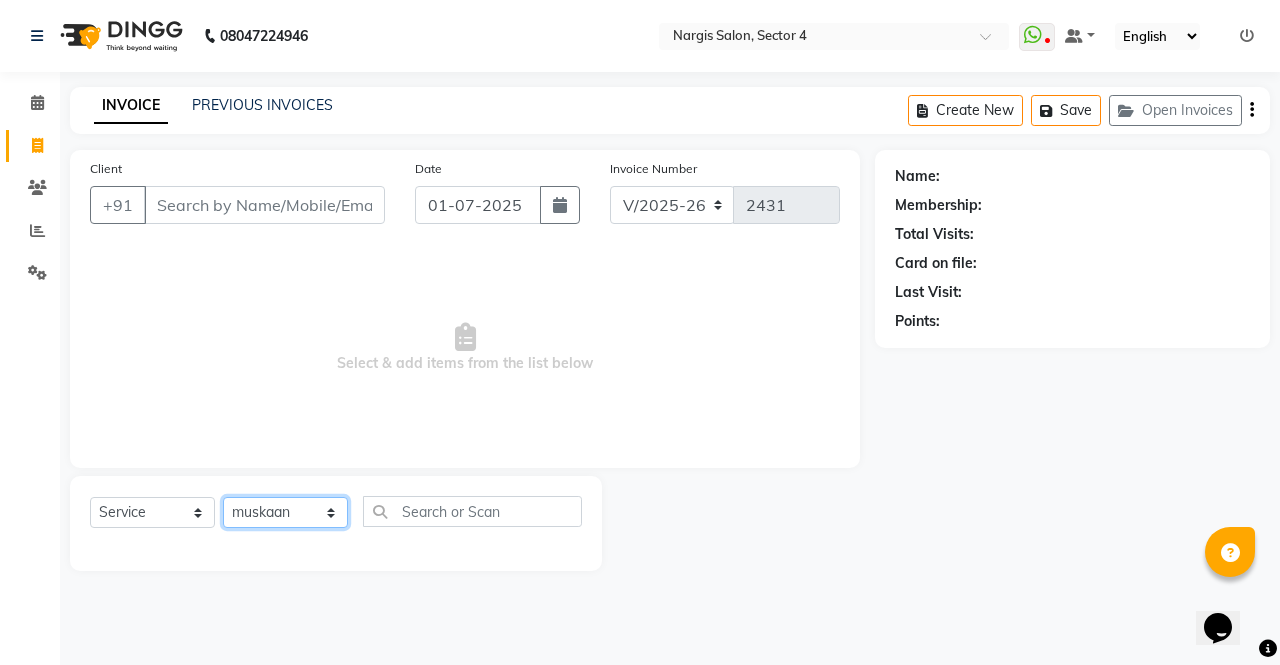 click on "Select Stylist [PERSON_NAME] [PERSON_NAME] Front Desk muskaan pratibha rakhi [PERSON_NAME] [PERSON_NAME]" 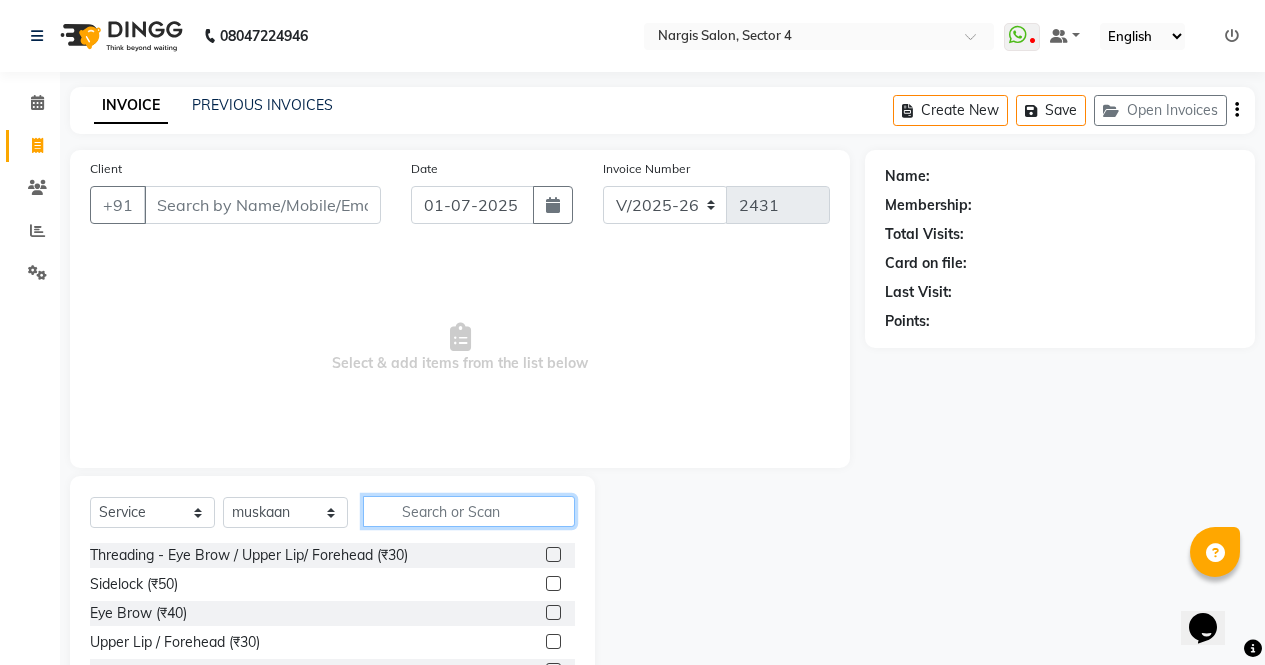 click 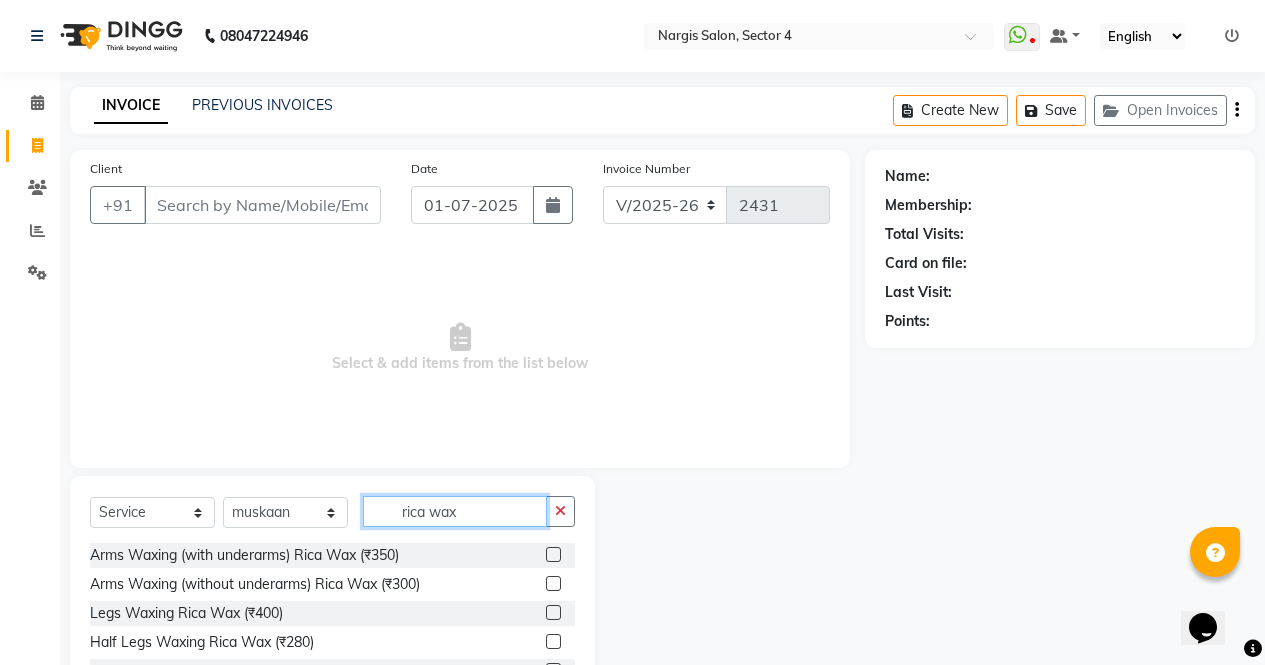 type on "rica wax" 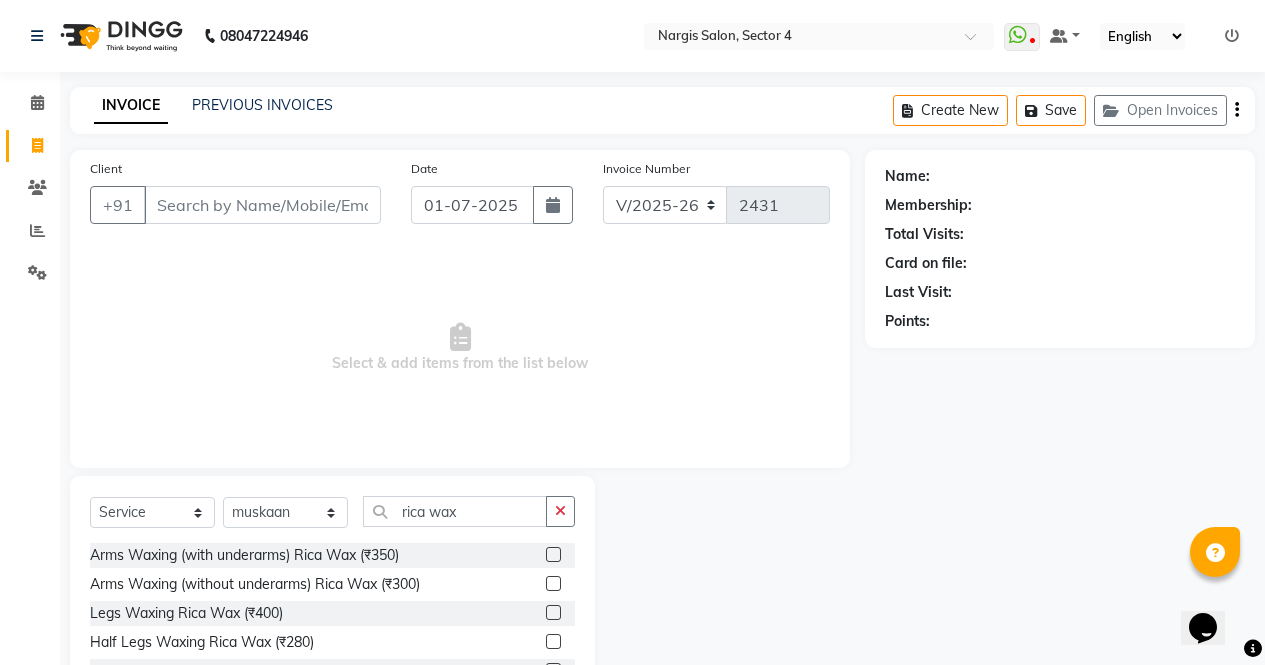 click 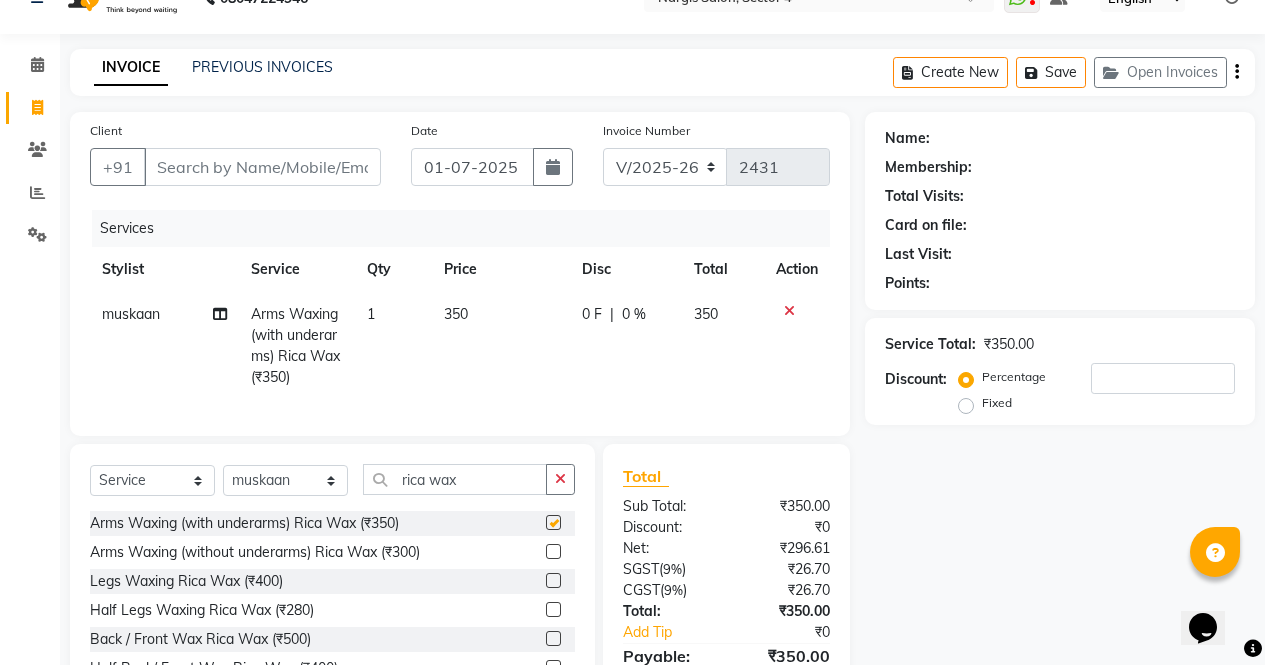 checkbox on "false" 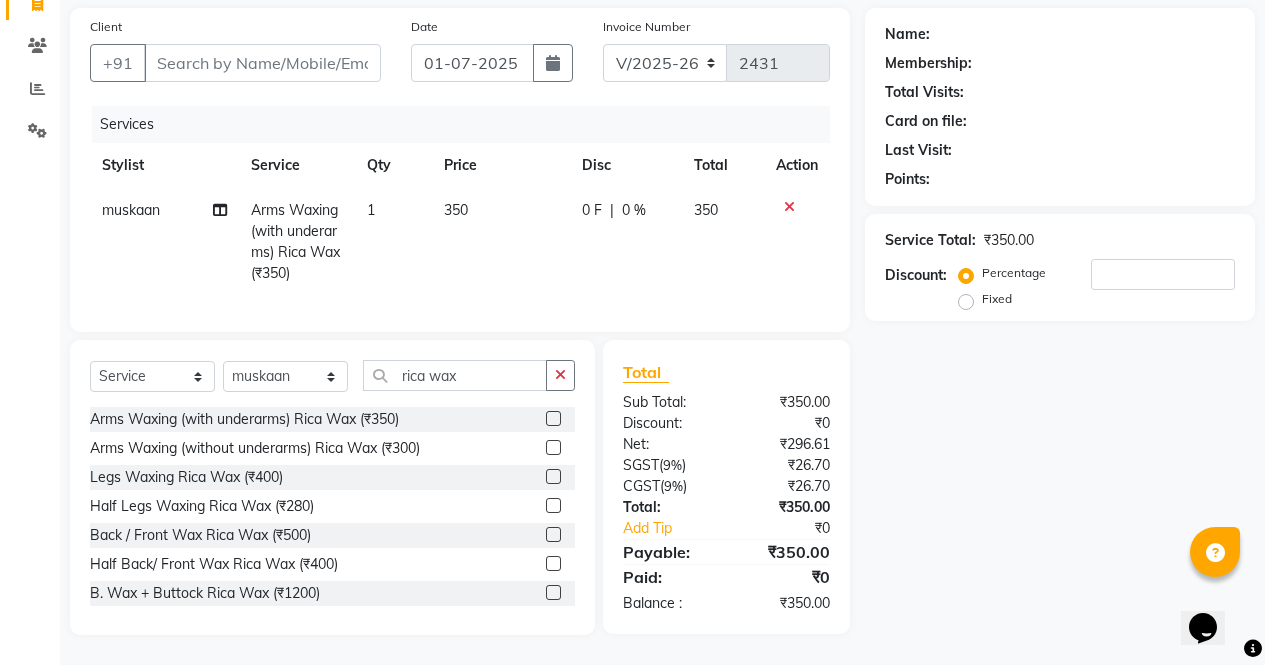 scroll, scrollTop: 157, scrollLeft: 0, axis: vertical 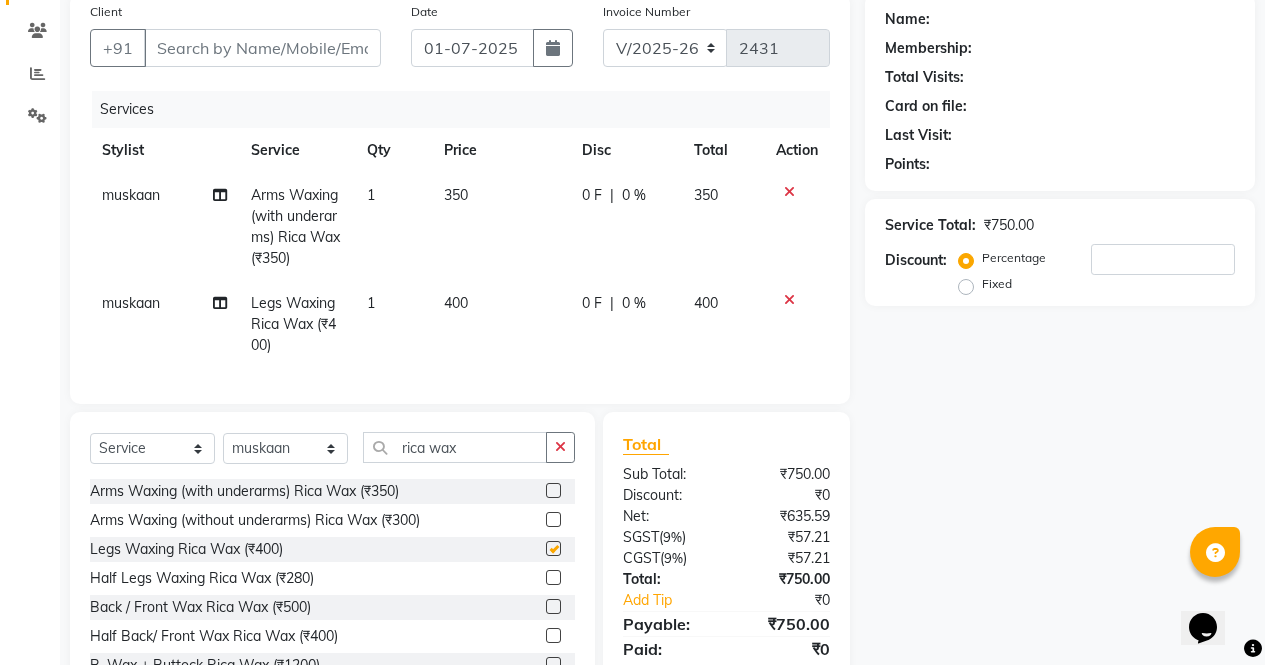checkbox on "false" 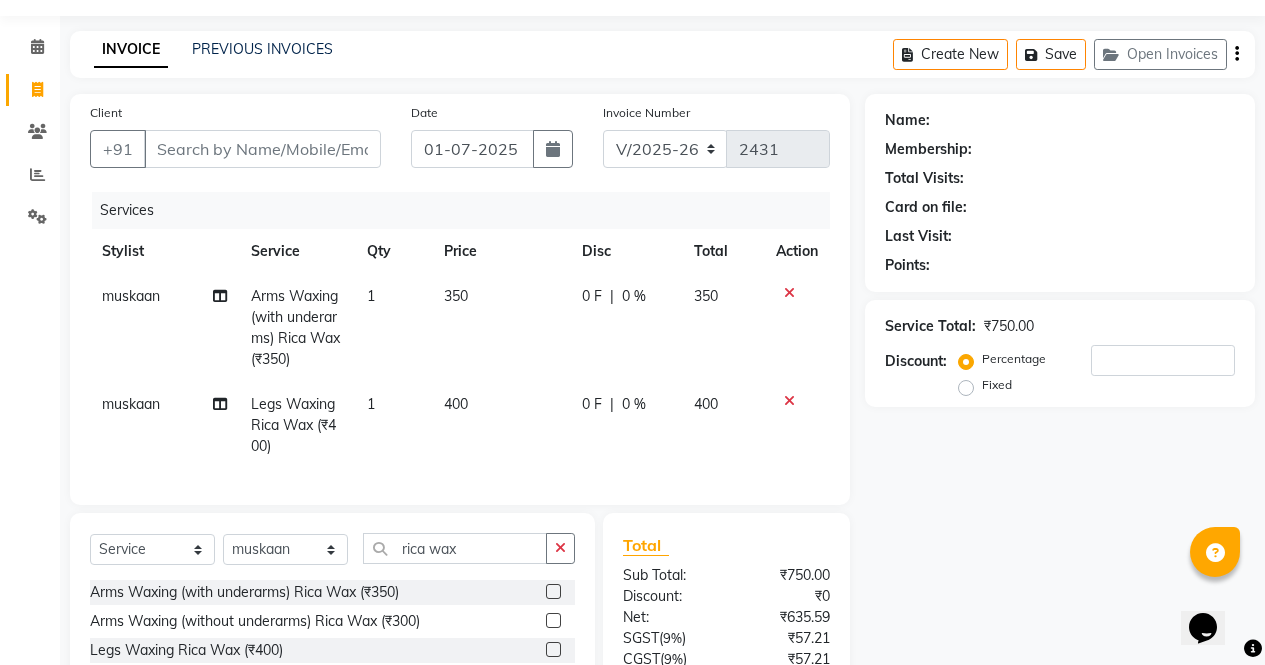 scroll, scrollTop: 0, scrollLeft: 0, axis: both 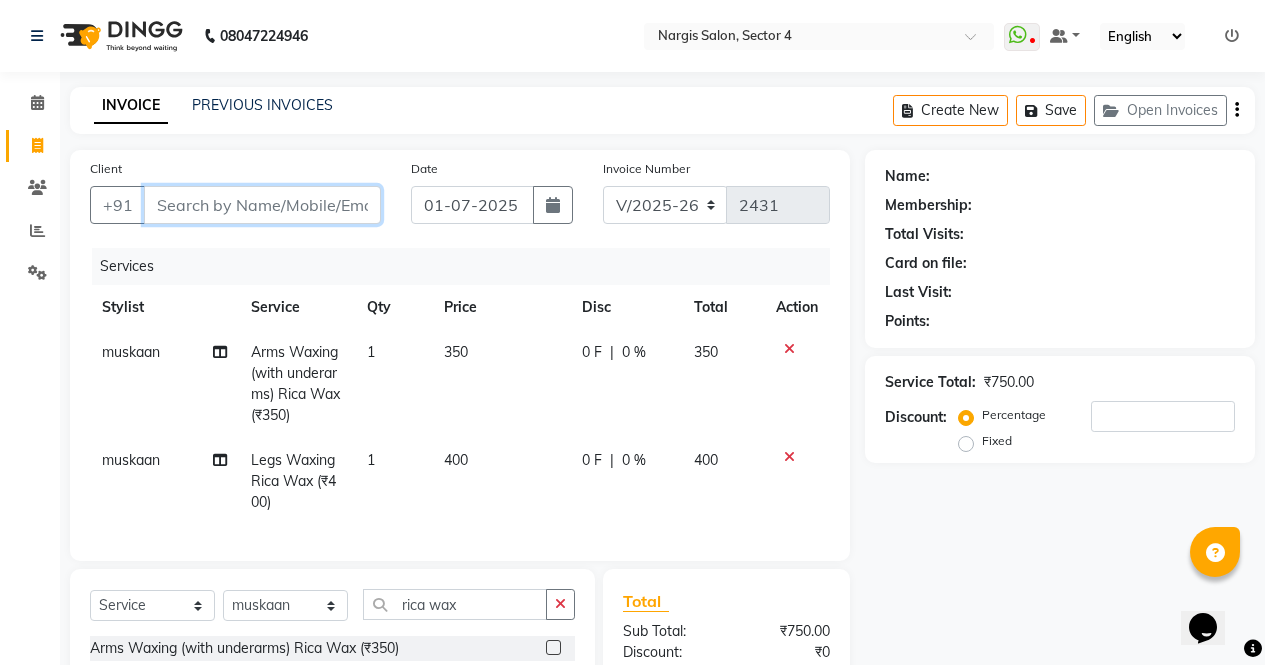 click on "Client" at bounding box center (262, 205) 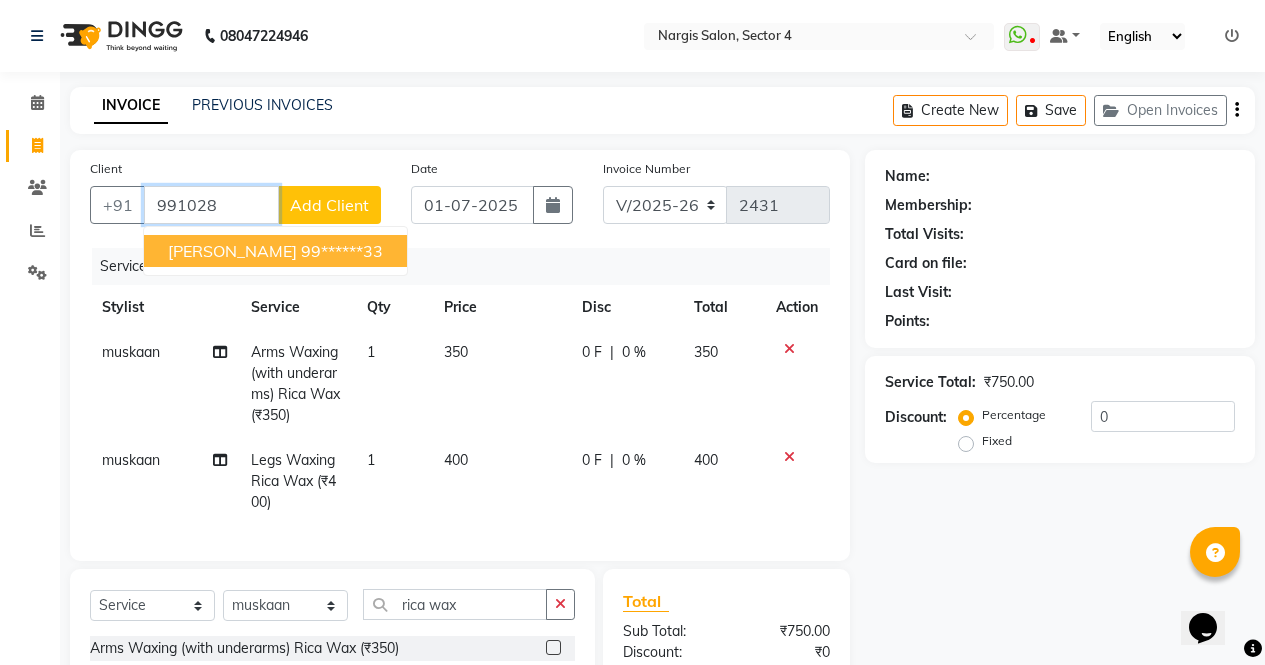 click on "99******33" at bounding box center [342, 251] 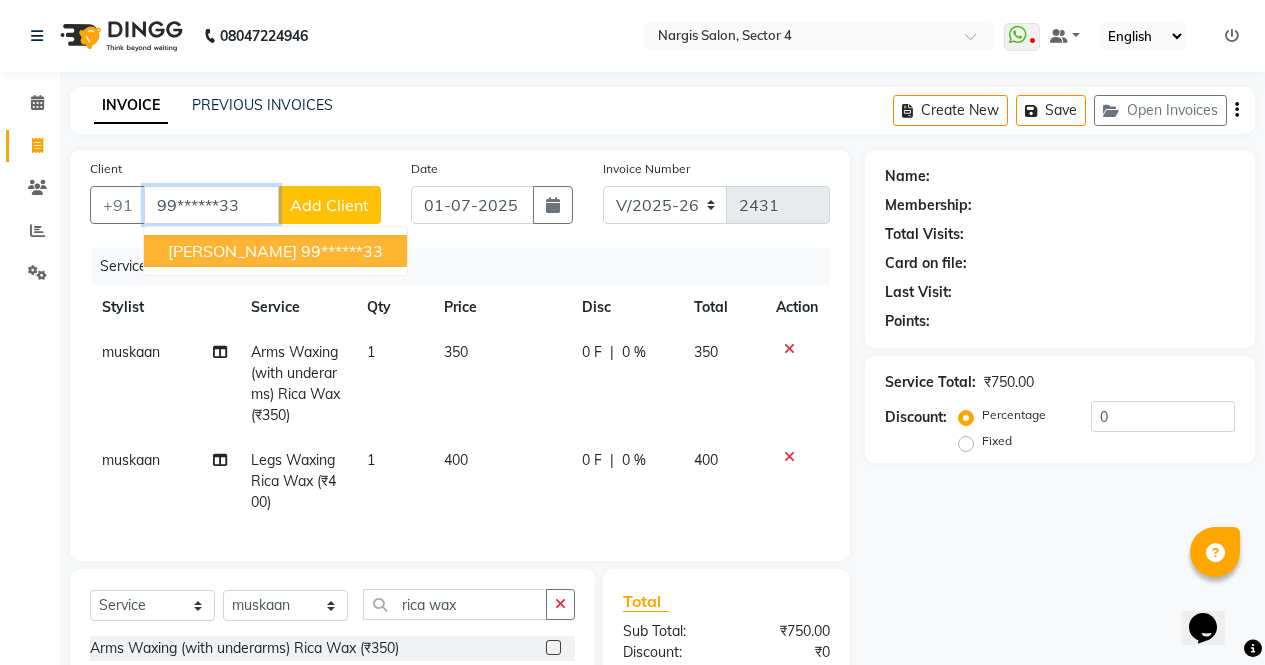 type on "99******33" 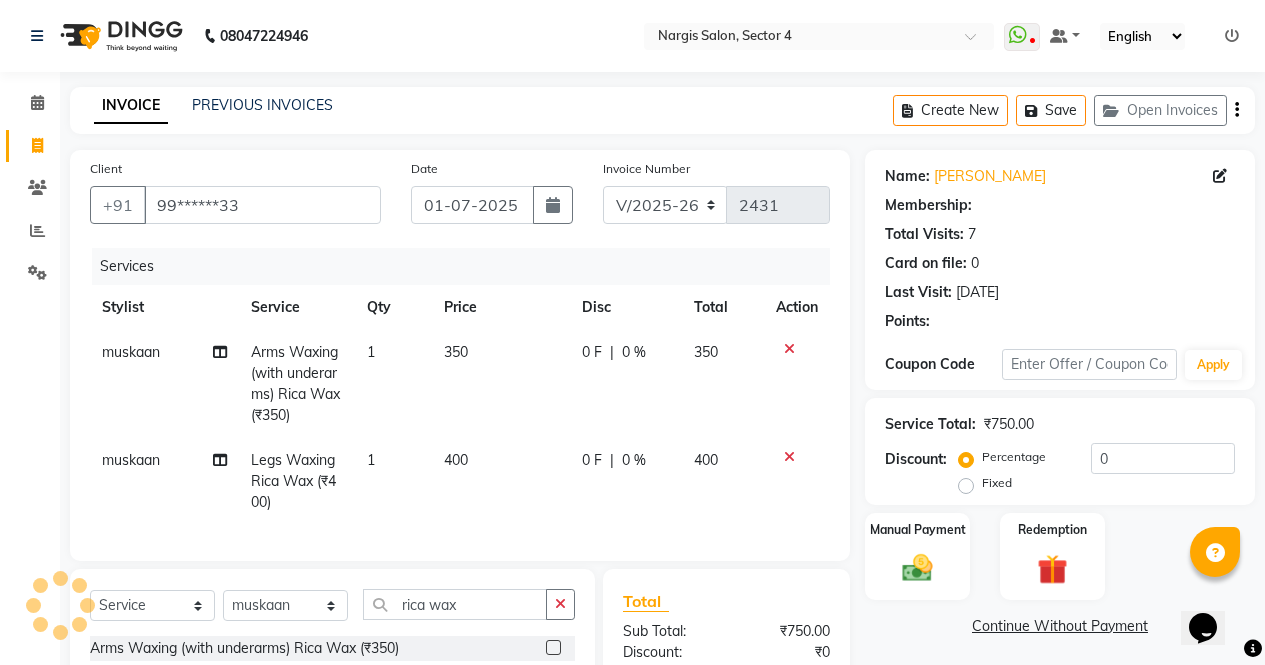 select on "1: Object" 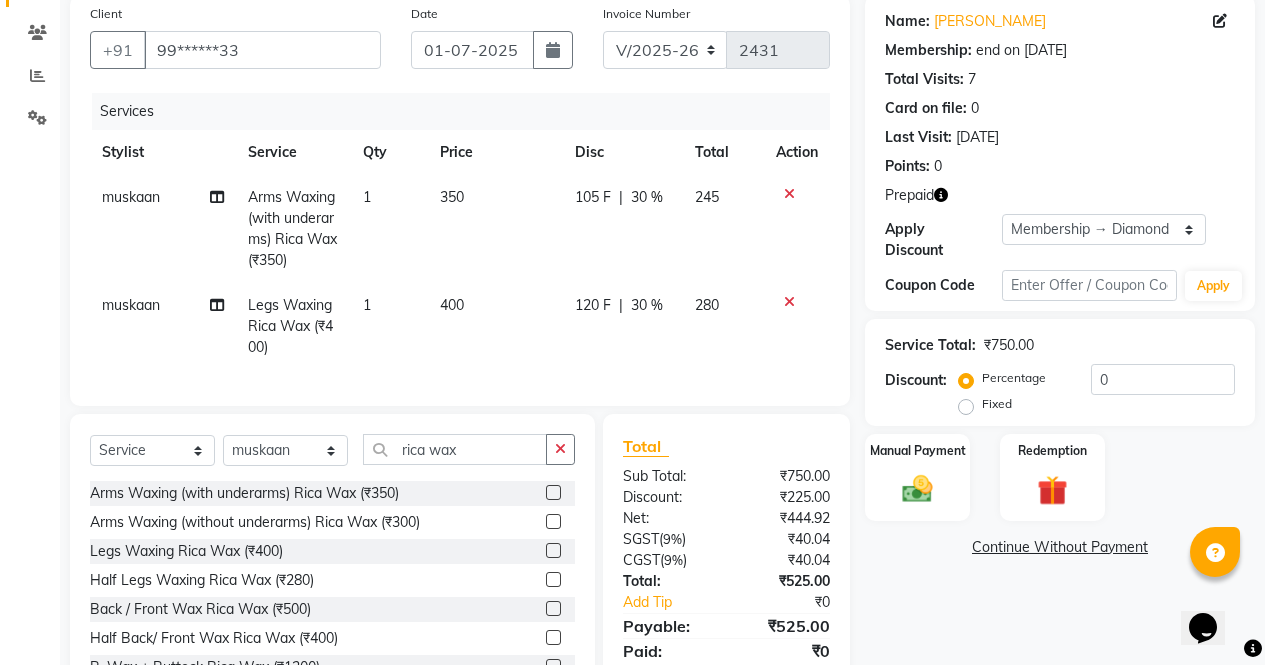 scroll, scrollTop: 157, scrollLeft: 0, axis: vertical 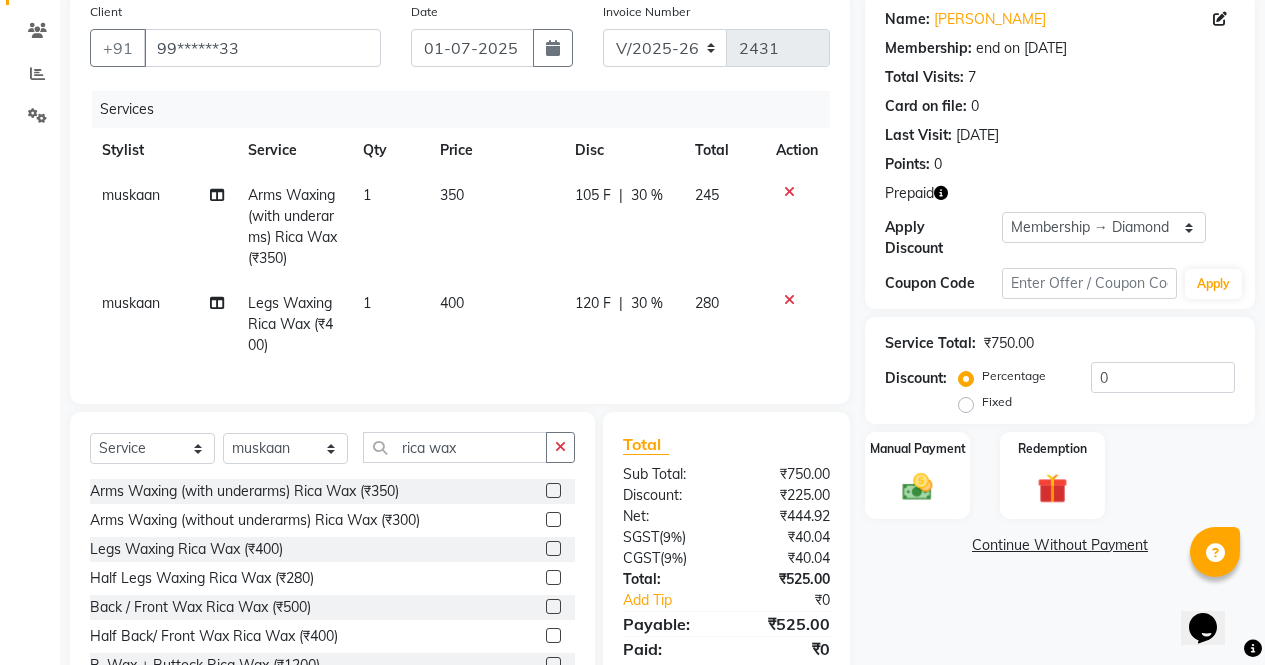 click 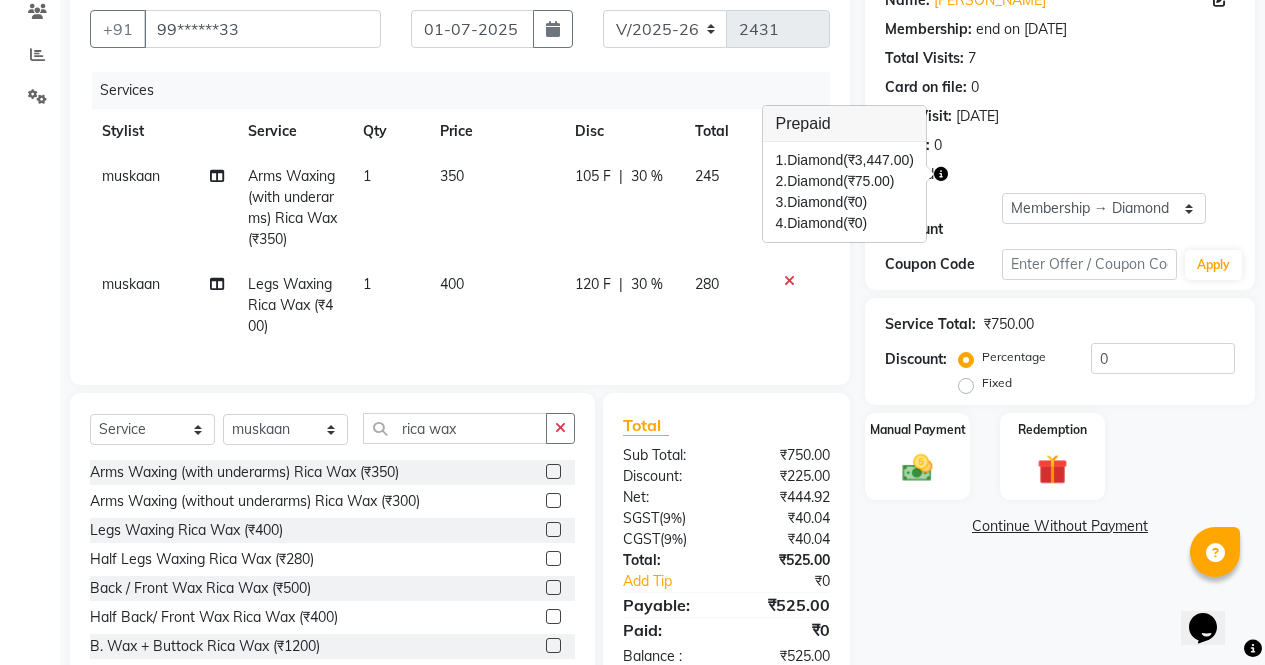 scroll, scrollTop: 244, scrollLeft: 0, axis: vertical 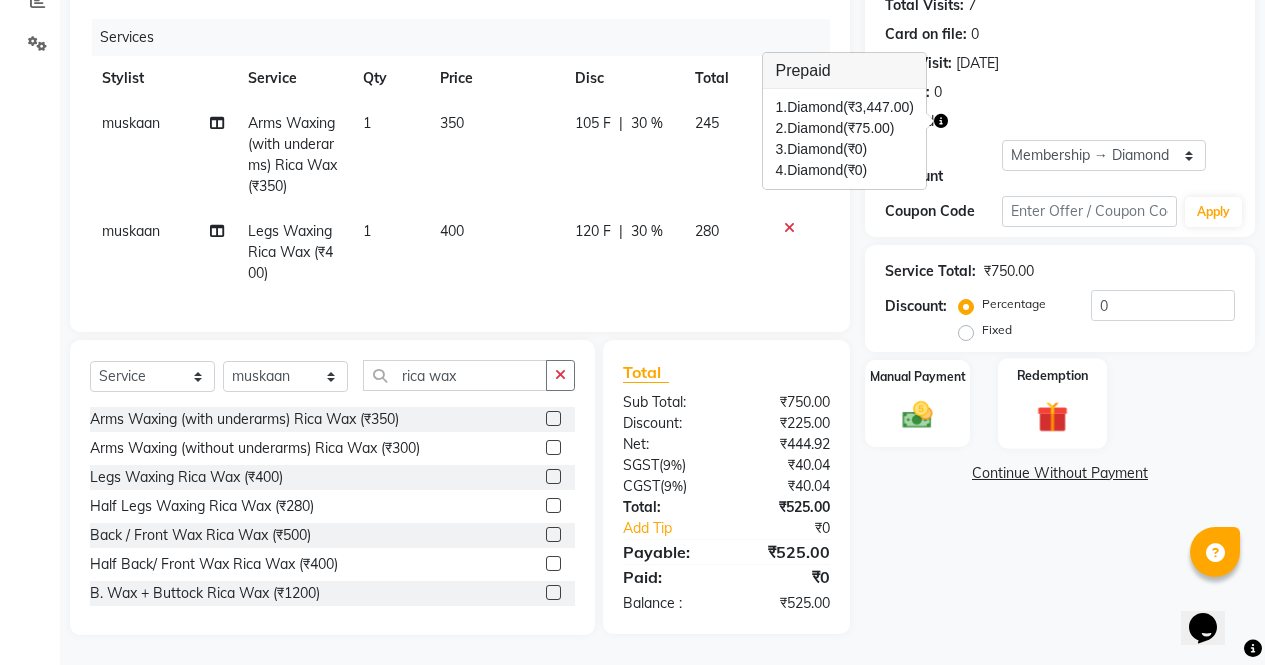 click 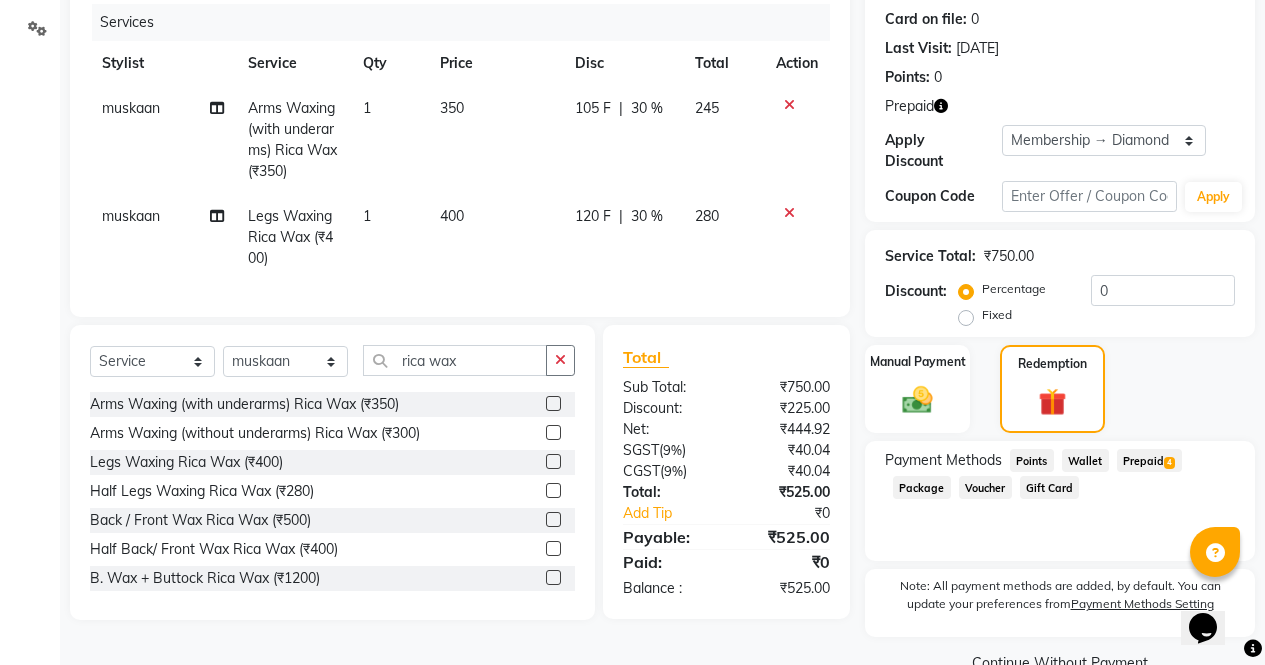 click on "Prepaid  4" 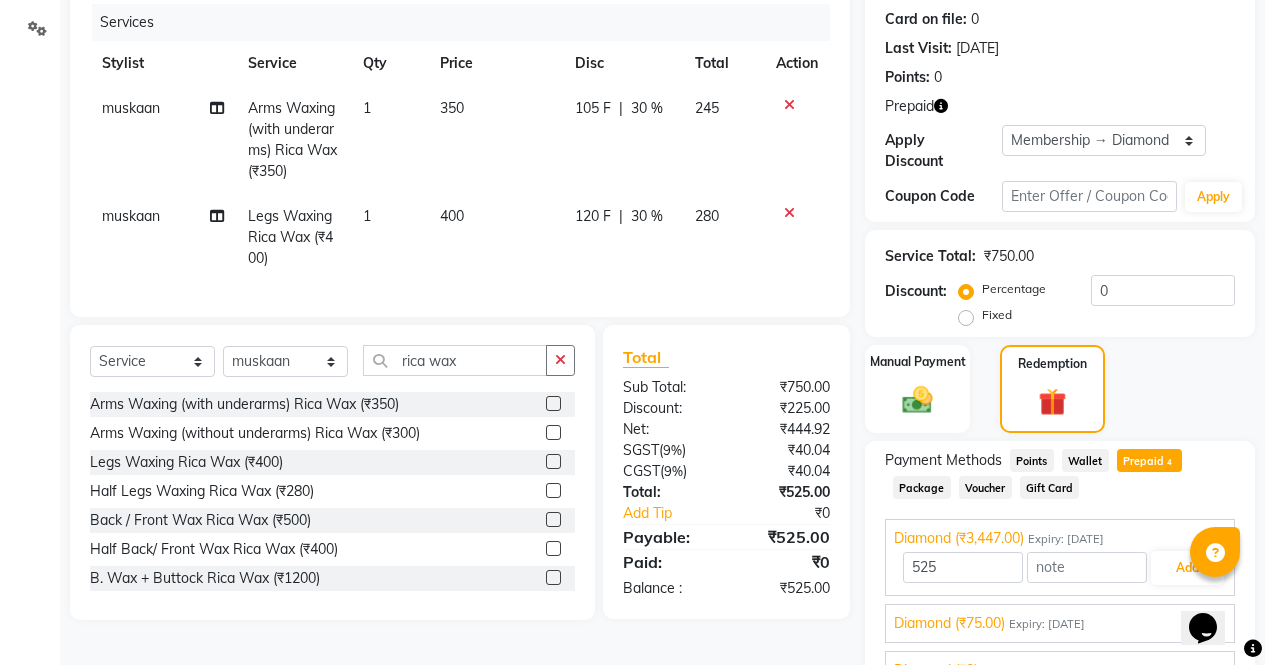 click 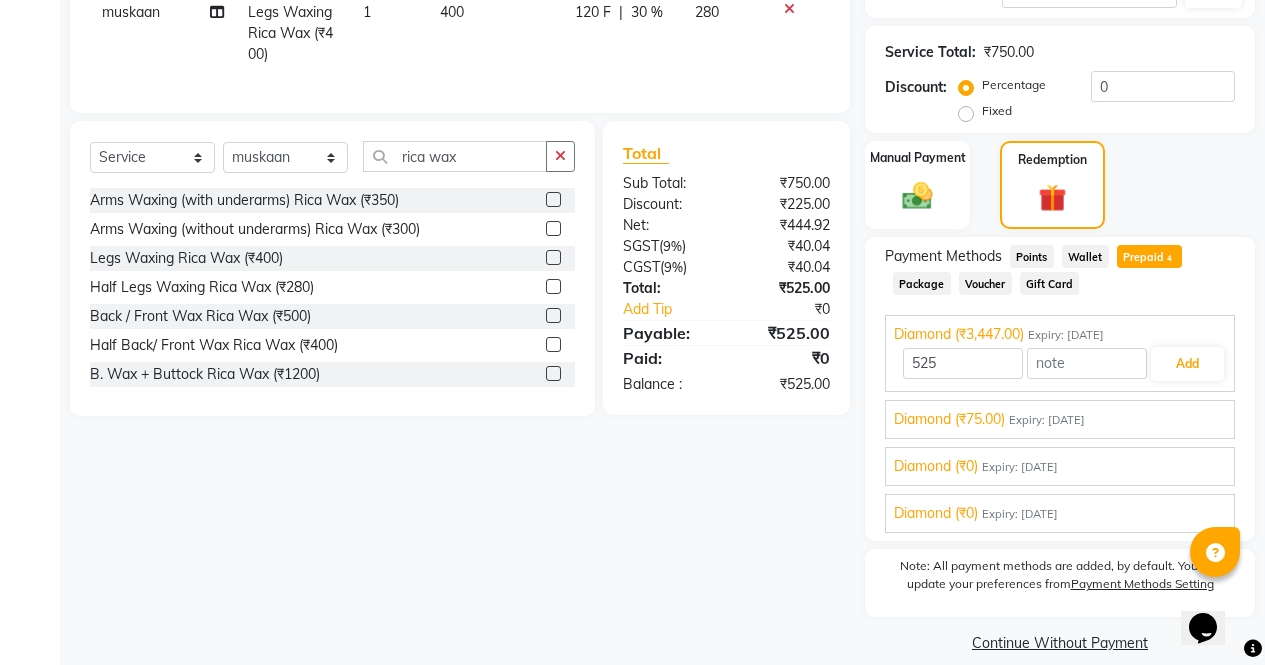 scroll, scrollTop: 455, scrollLeft: 0, axis: vertical 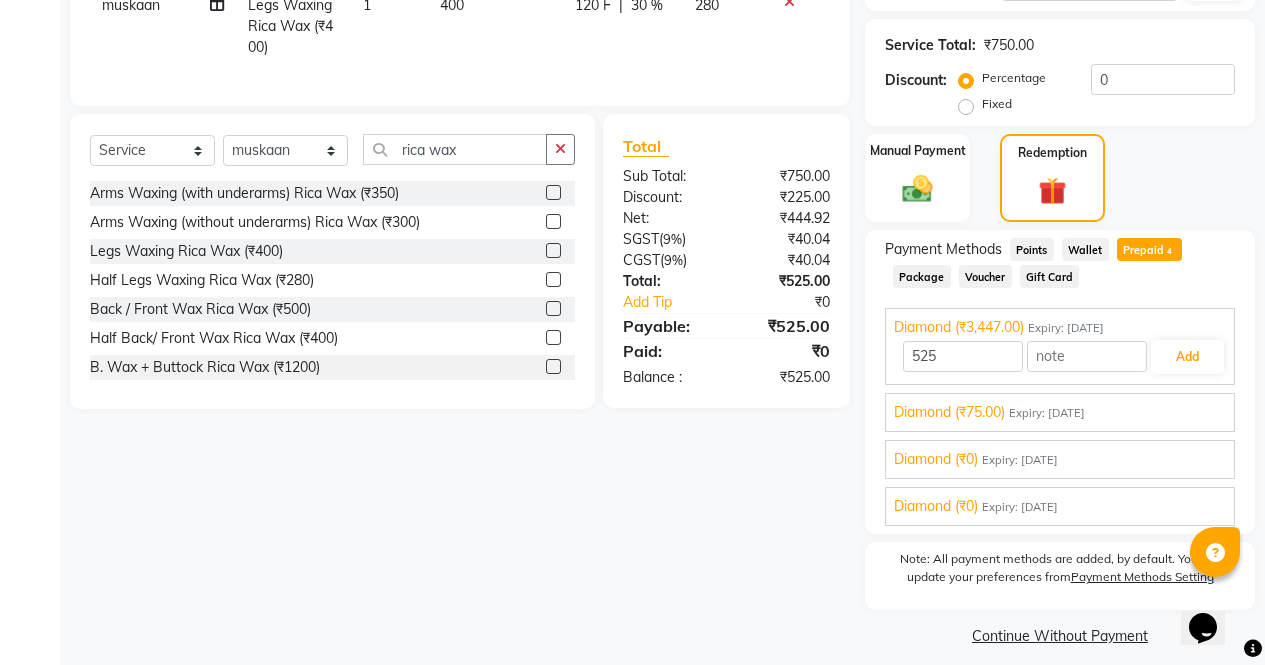 click on "Expiry: [DATE]" at bounding box center [1047, 413] 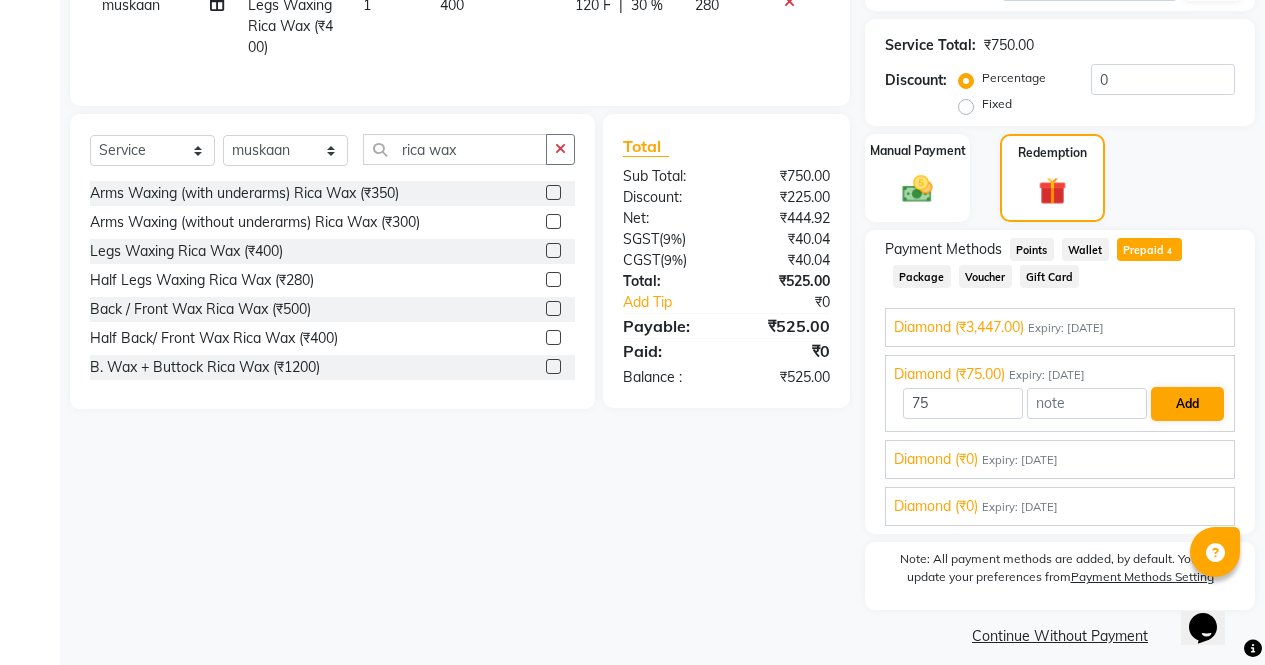 click on "Add" at bounding box center [1187, 404] 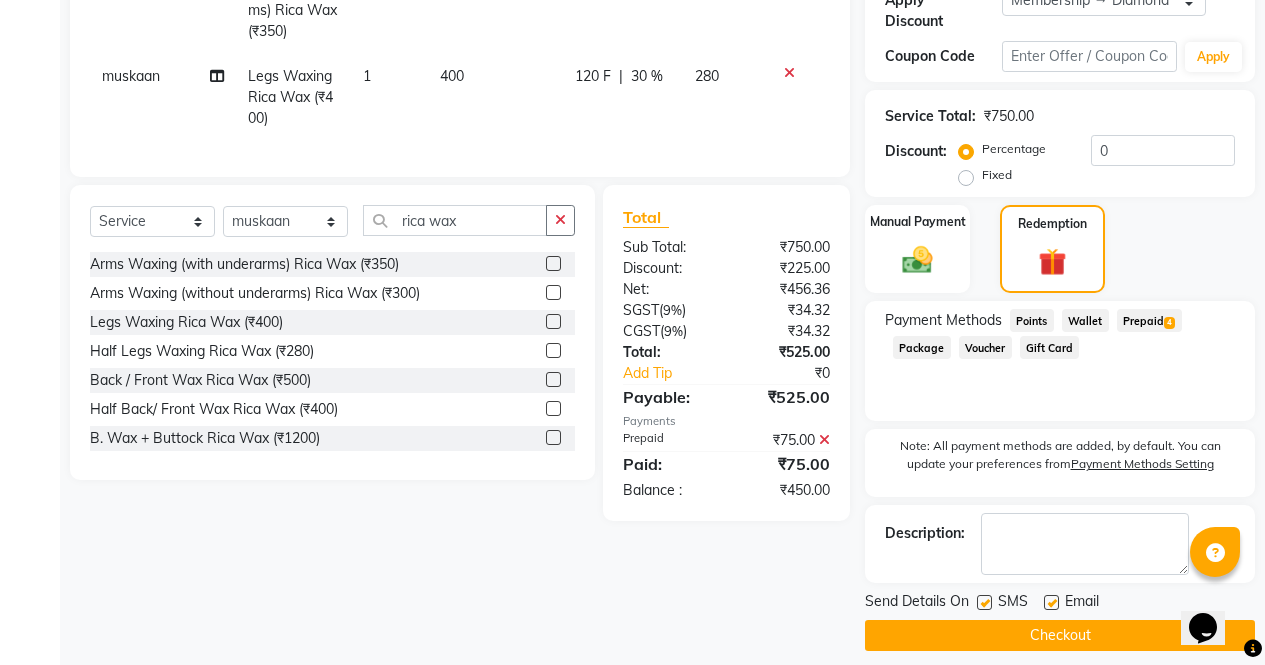 click on "Prepaid  4" 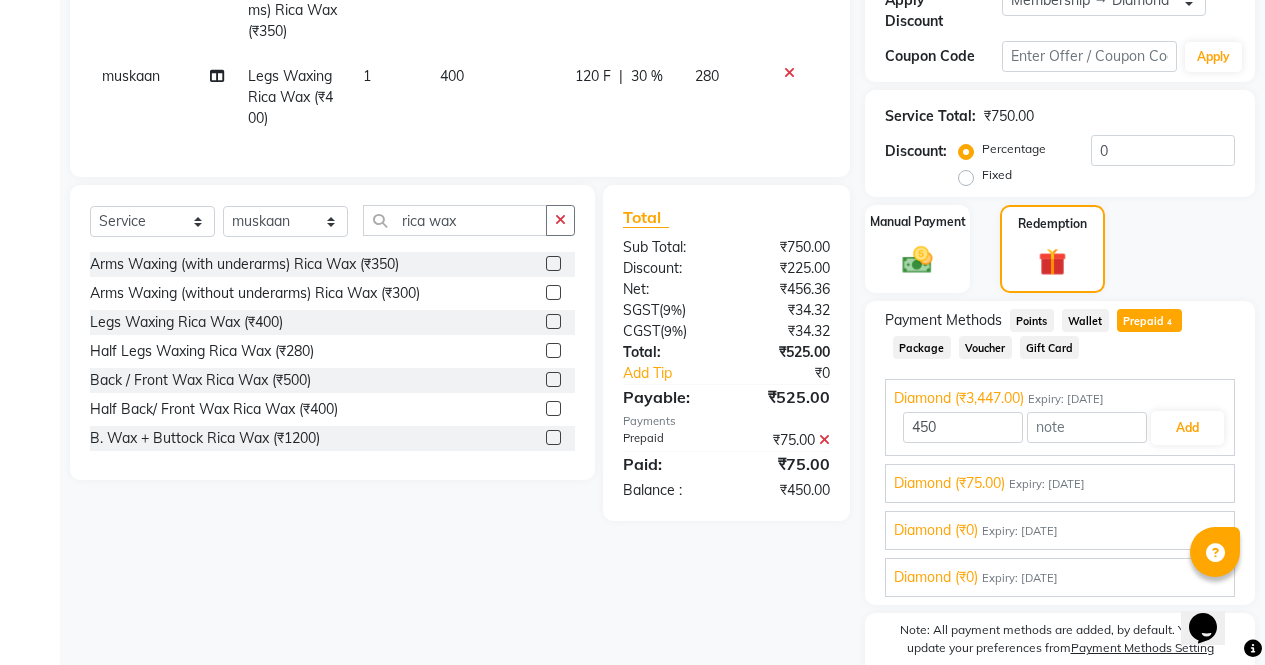 scroll, scrollTop: 455, scrollLeft: 0, axis: vertical 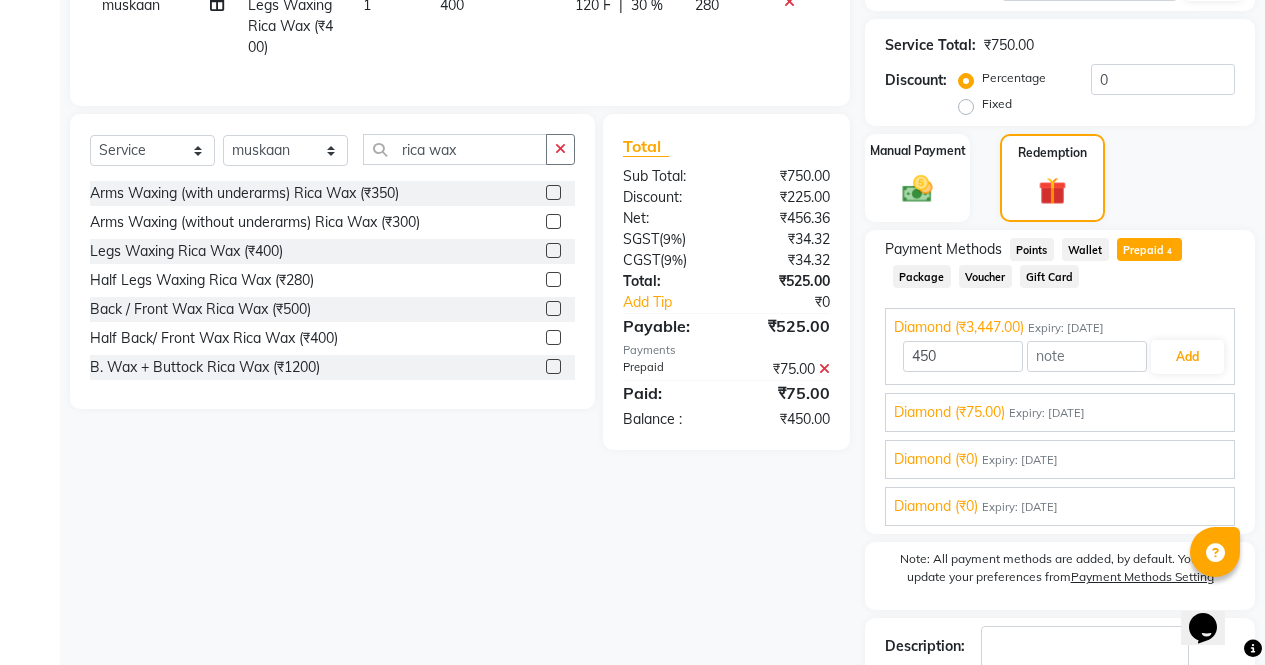 click on "Add" at bounding box center (1187, 357) 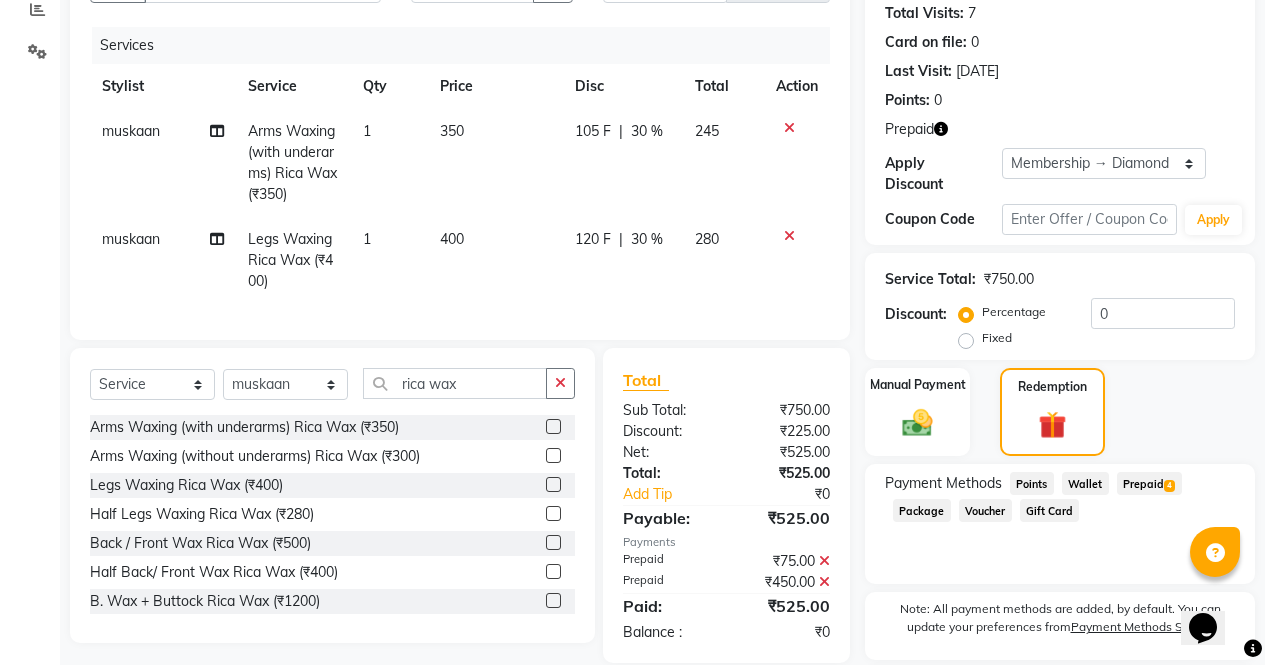 scroll, scrollTop: 384, scrollLeft: 0, axis: vertical 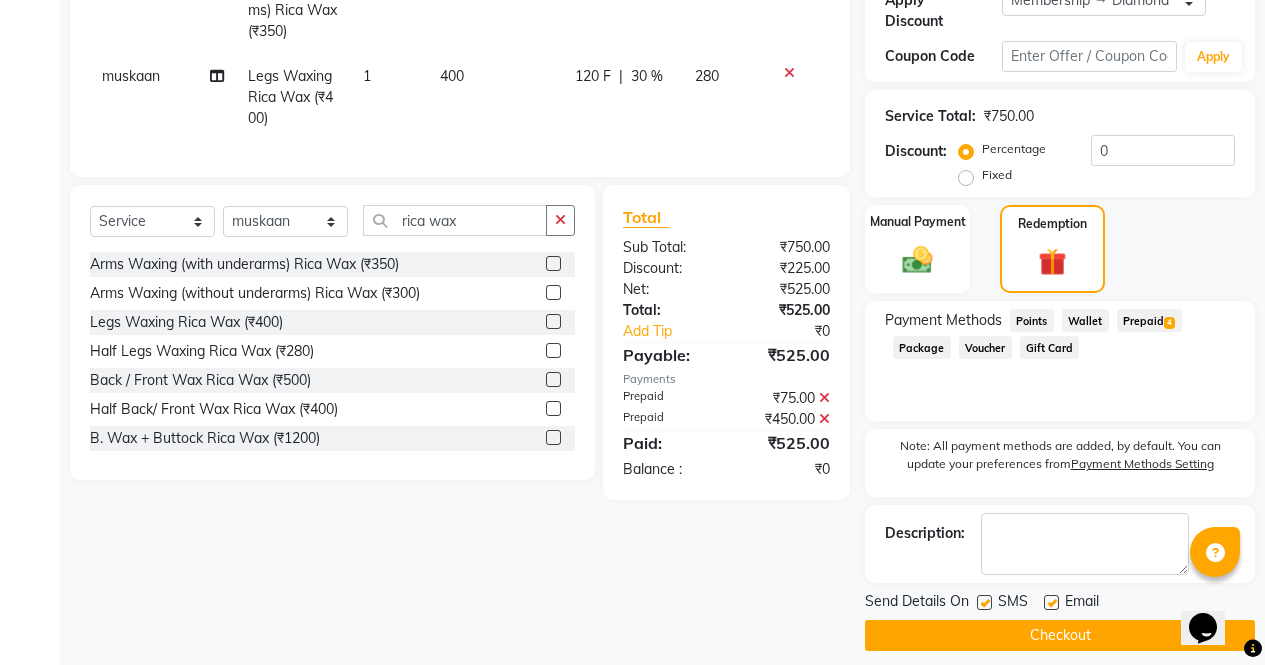 click on "Checkout" 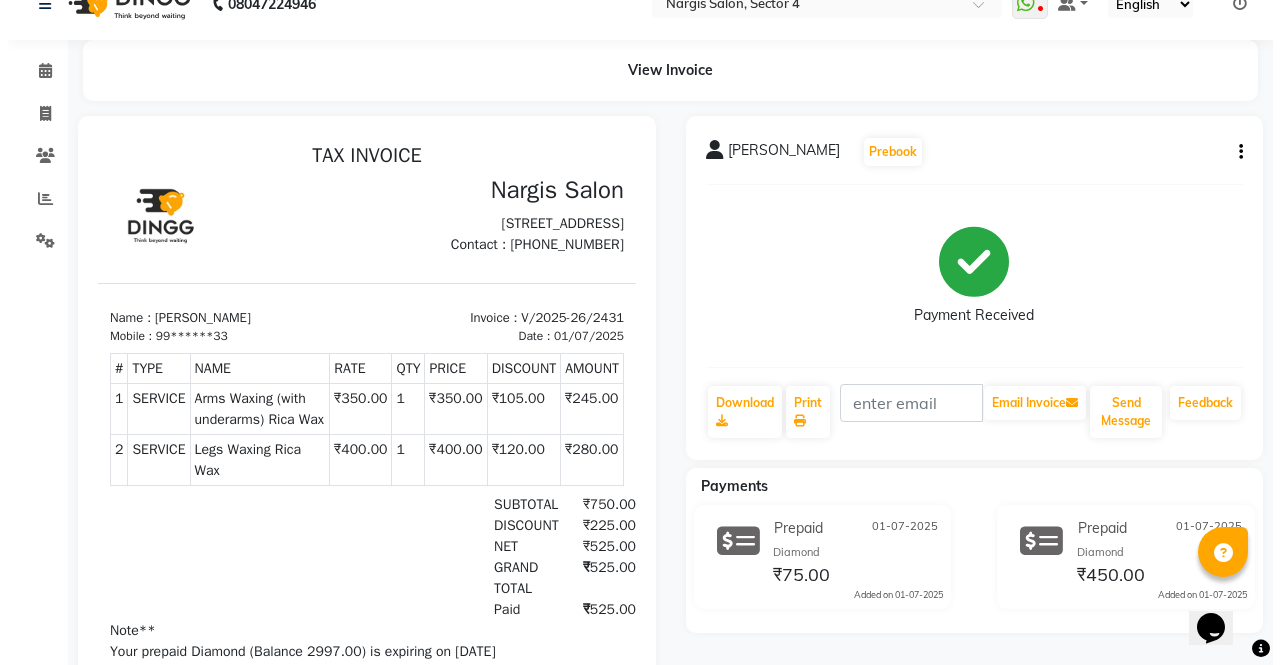scroll, scrollTop: 0, scrollLeft: 0, axis: both 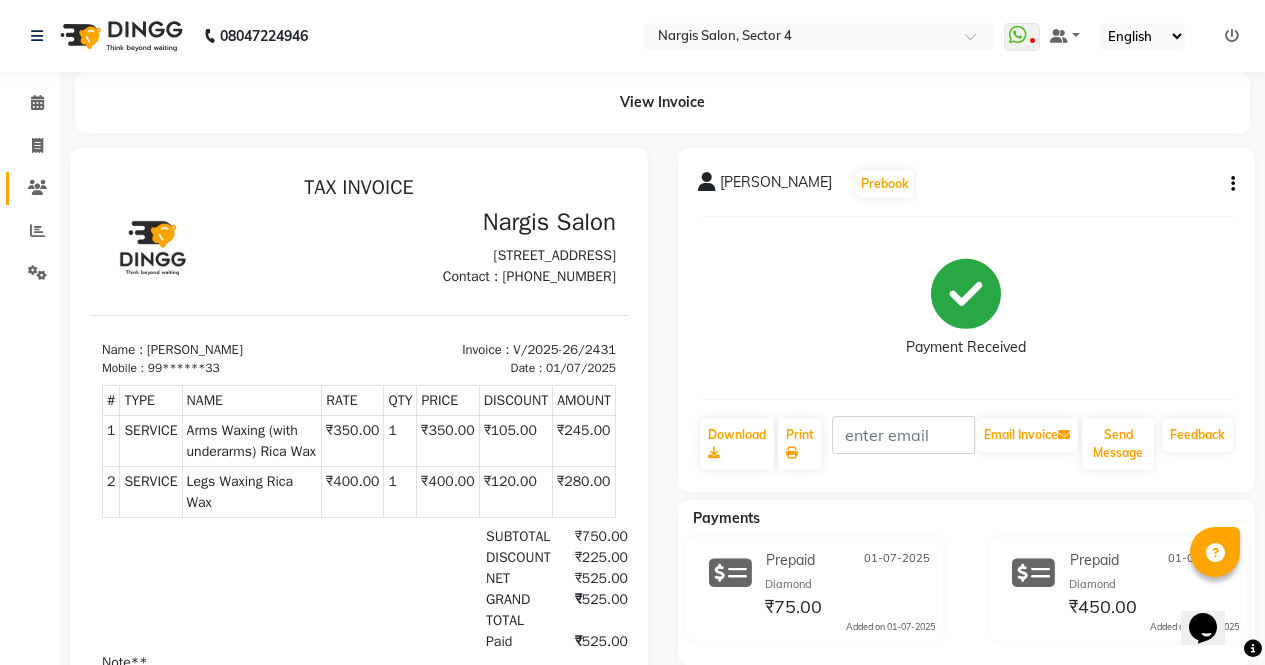 click on "Clients" 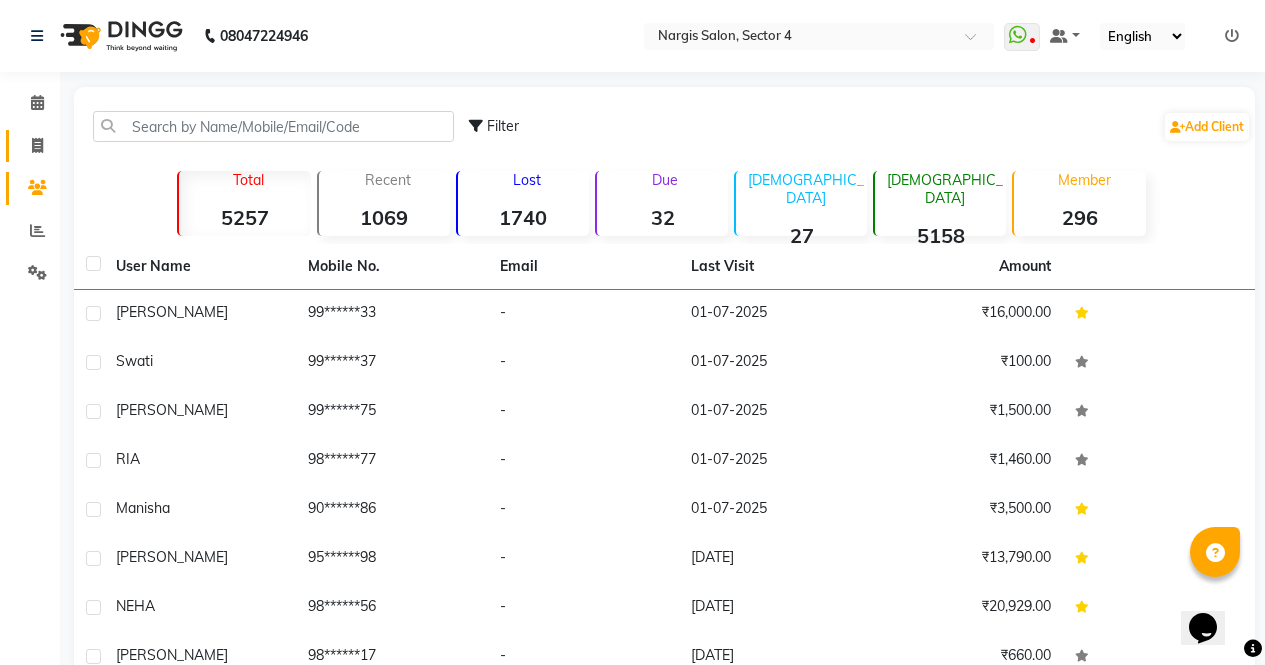 click 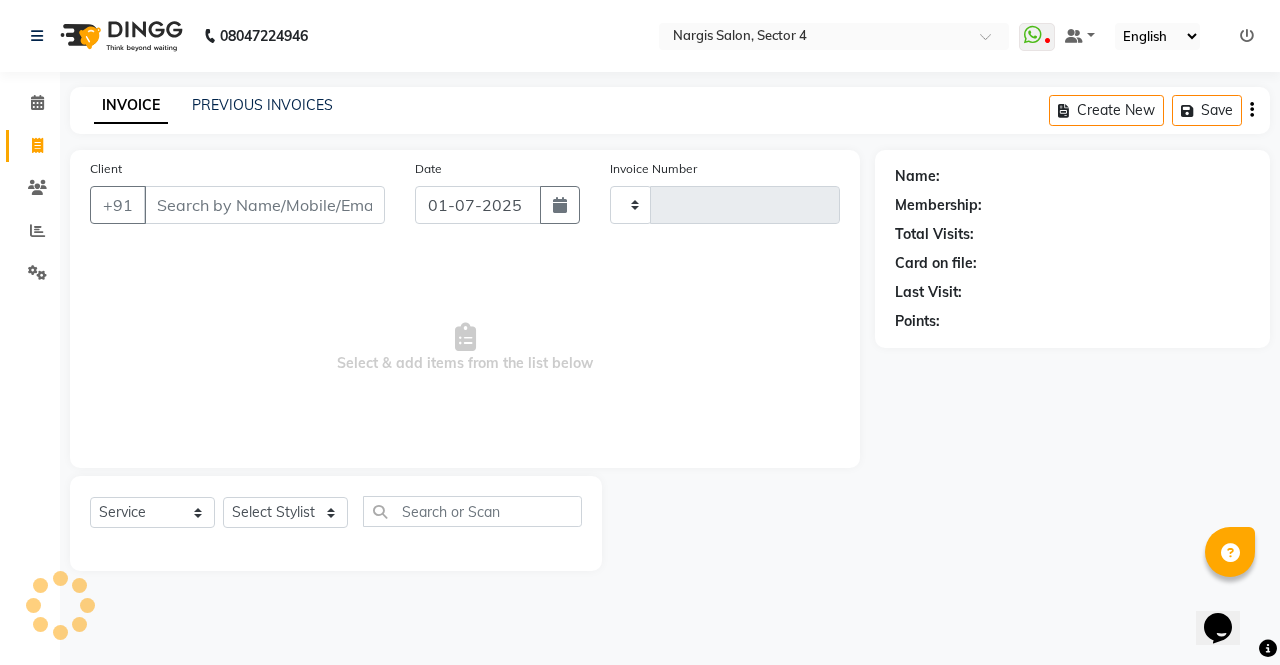 type on "2432" 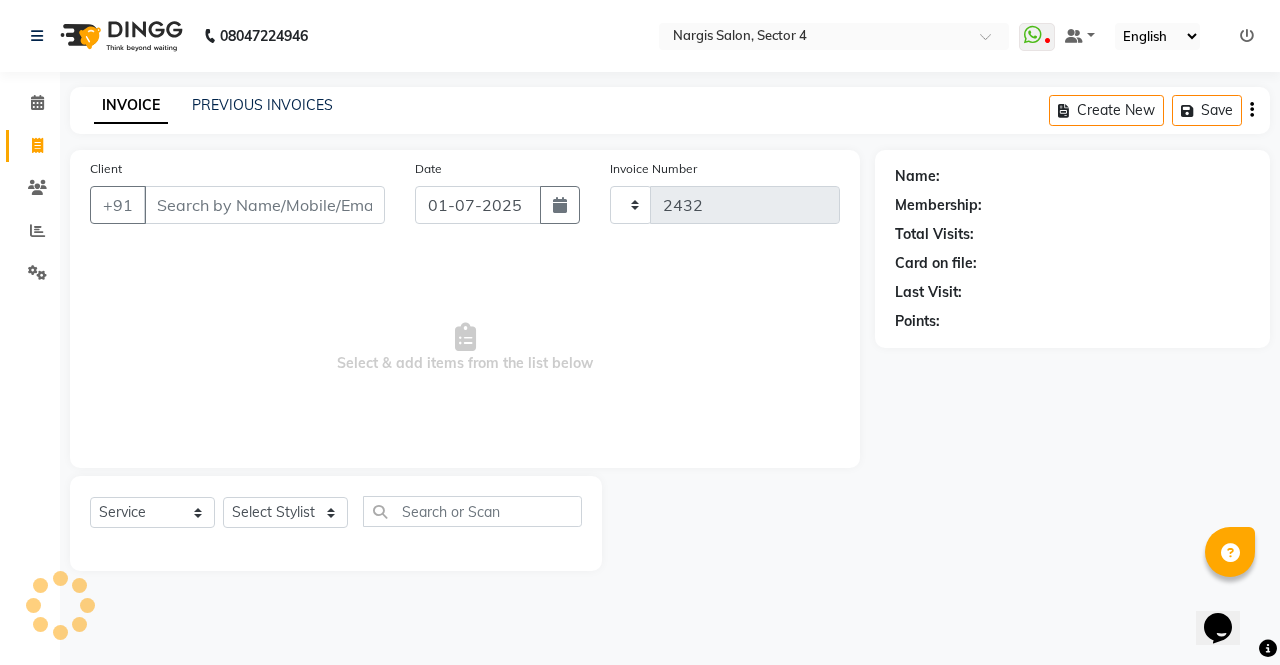 select on "4130" 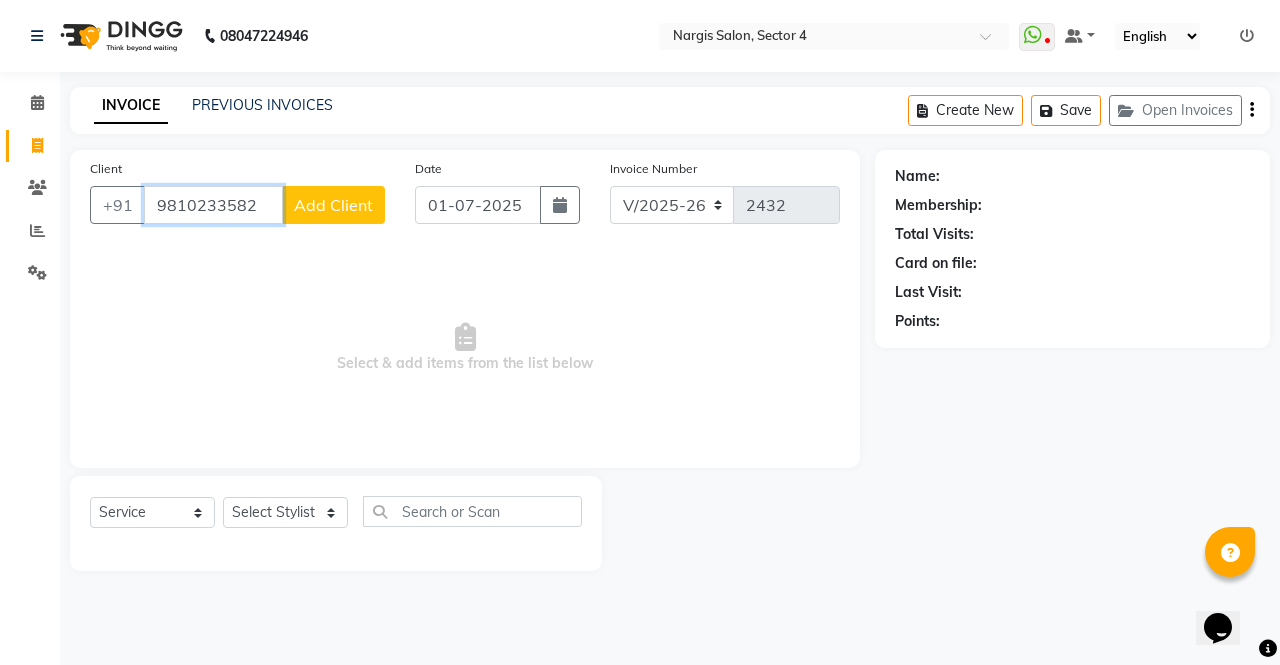 type on "9810233582" 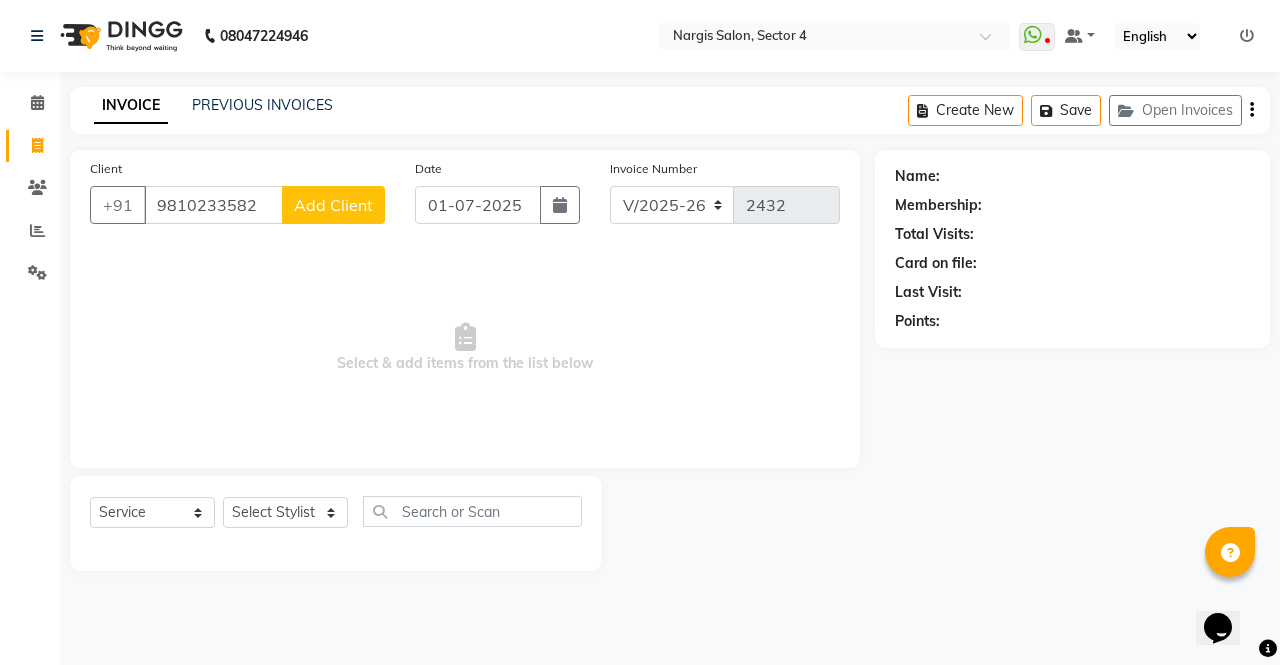 click on "Add Client" 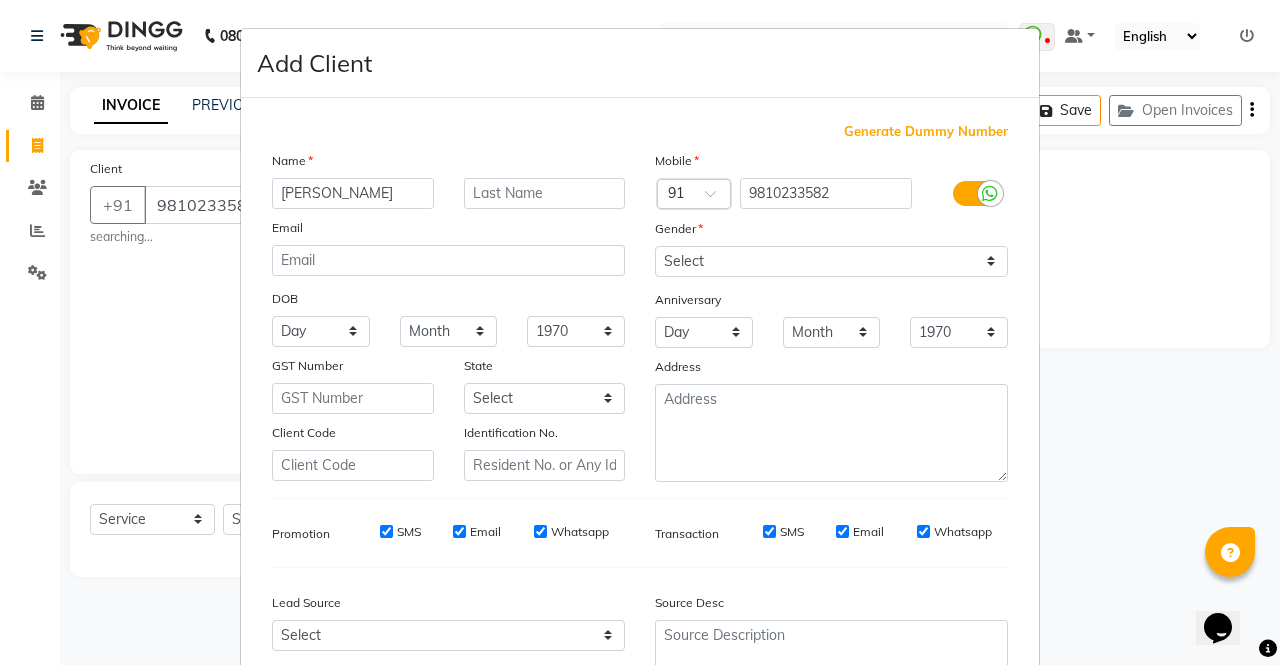 type on "[PERSON_NAME]" 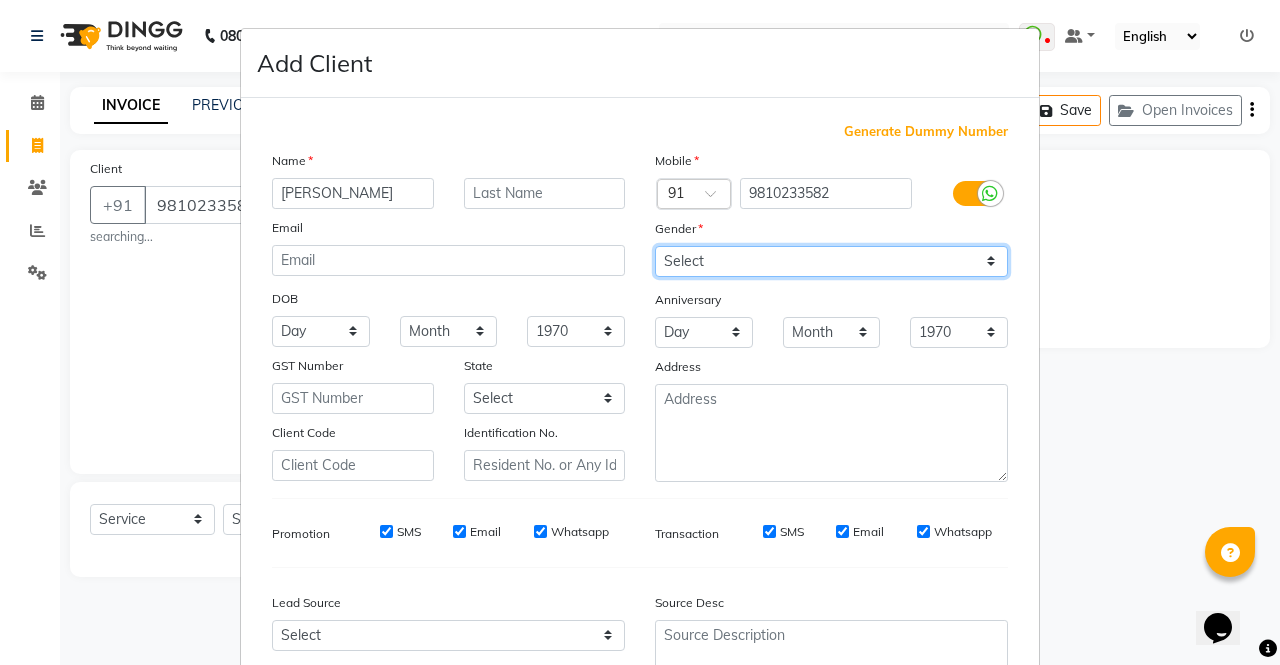 click on "Select [DEMOGRAPHIC_DATA] [DEMOGRAPHIC_DATA] Other Prefer Not To Say" at bounding box center [831, 261] 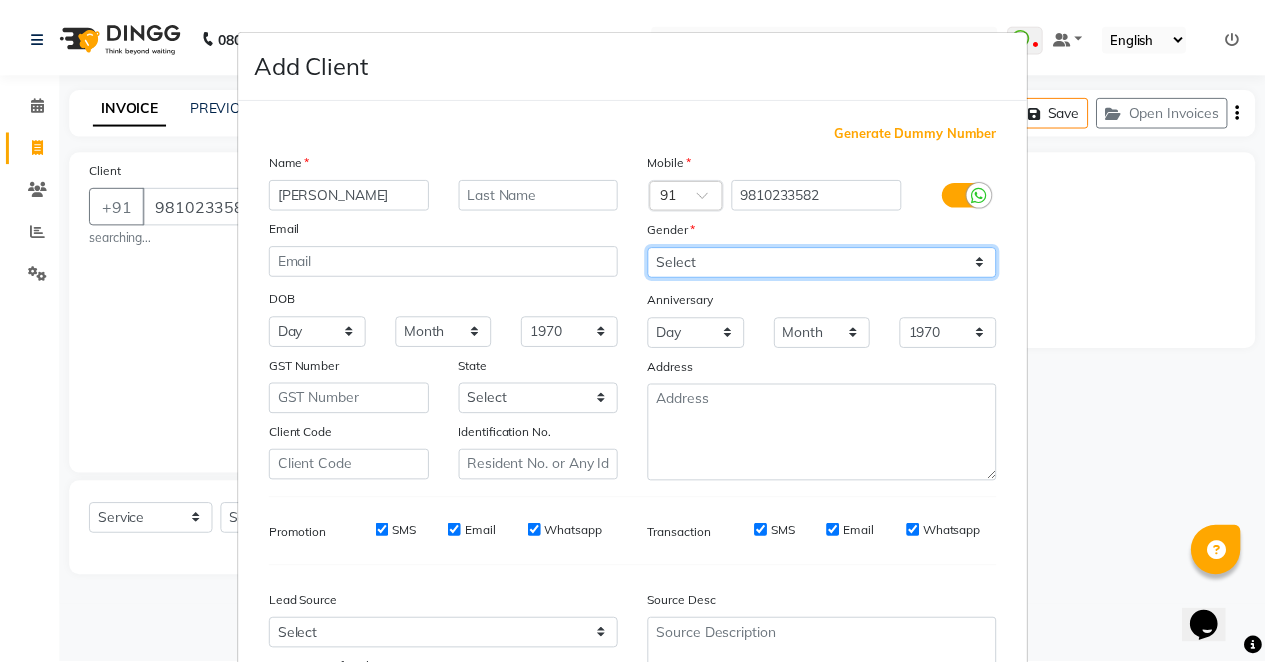 scroll, scrollTop: 184, scrollLeft: 0, axis: vertical 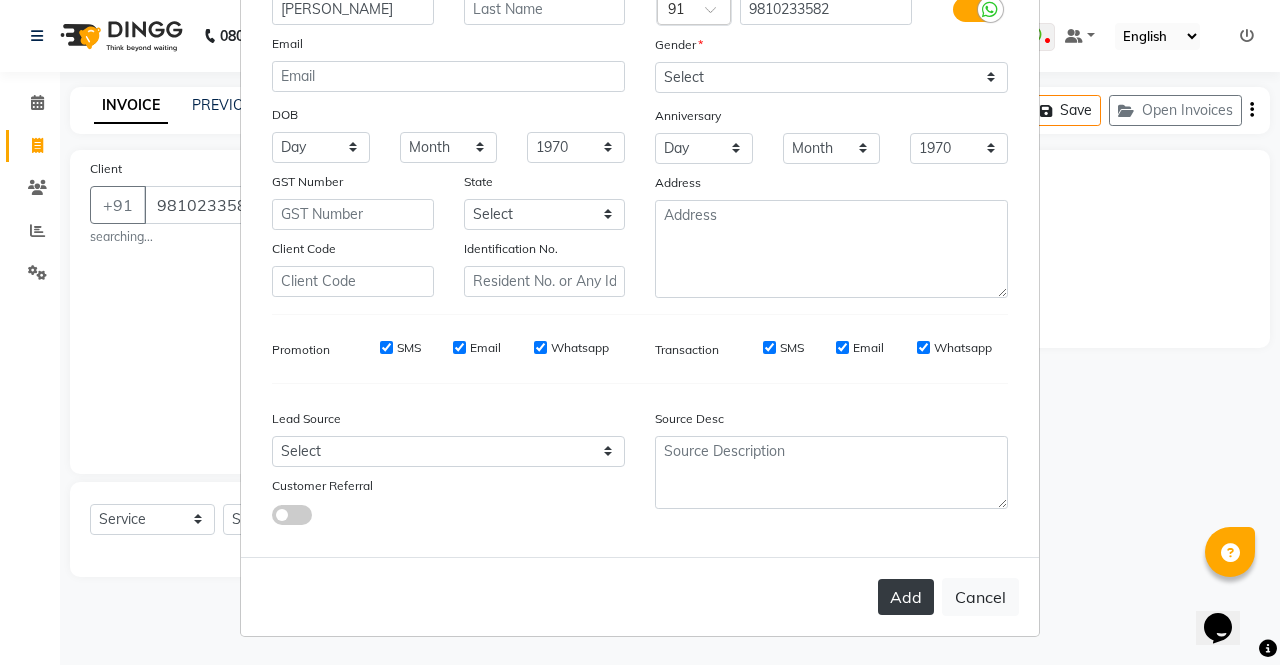 click on "Add" at bounding box center (906, 597) 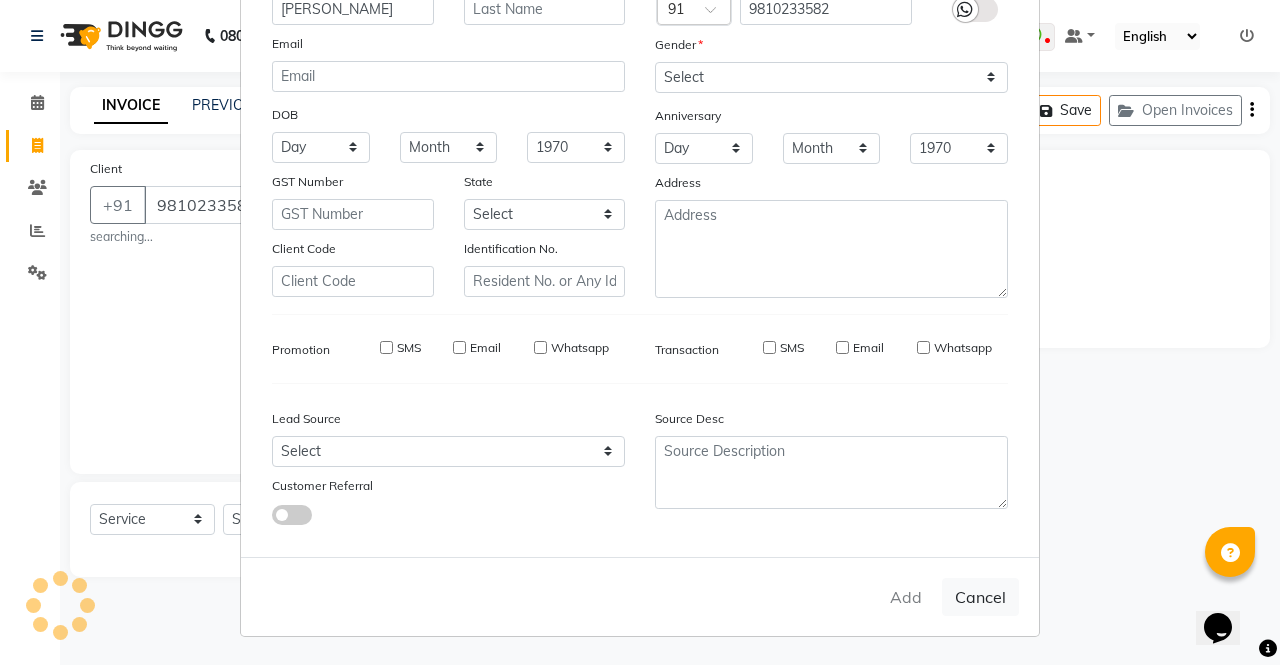 type on "98******82" 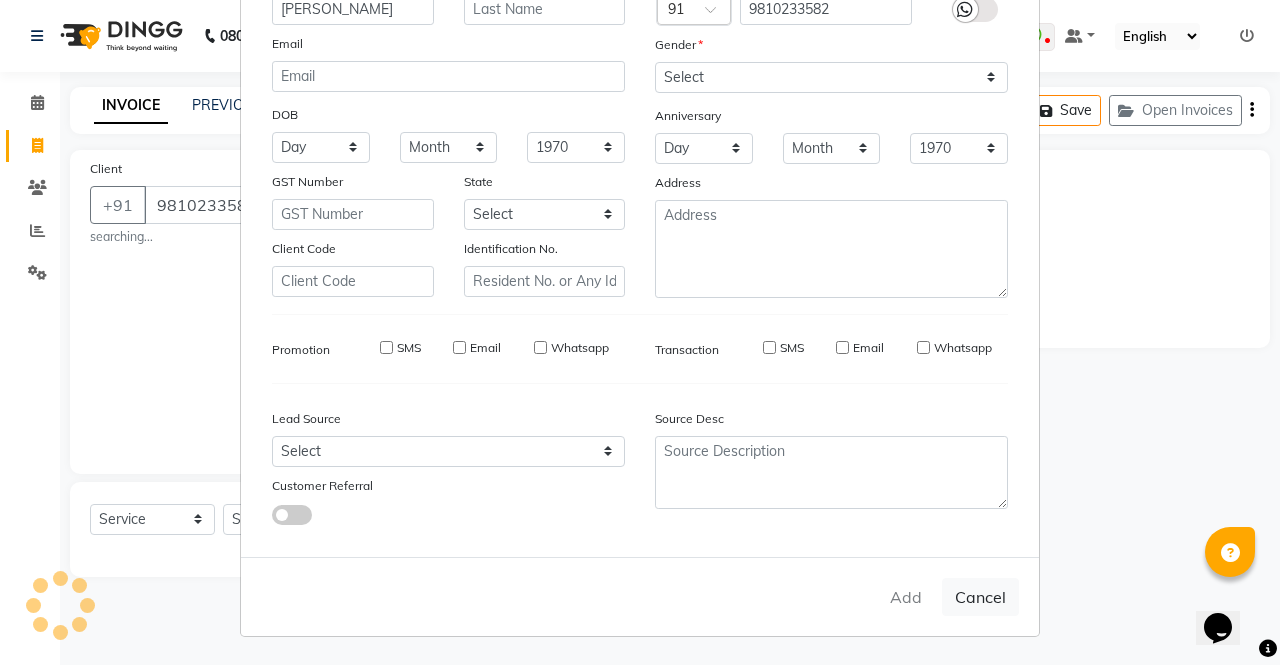 type 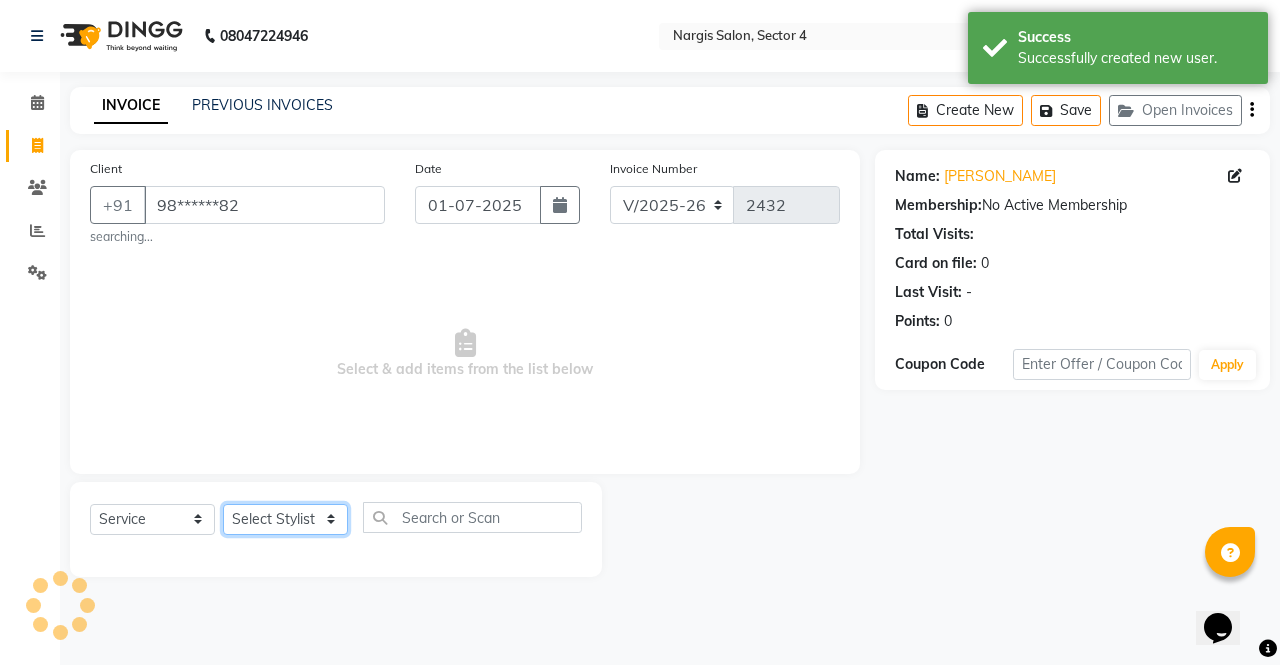click on "Select Stylist [PERSON_NAME] [PERSON_NAME] Front Desk muskaan pratibha rakhi [PERSON_NAME] [PERSON_NAME]" 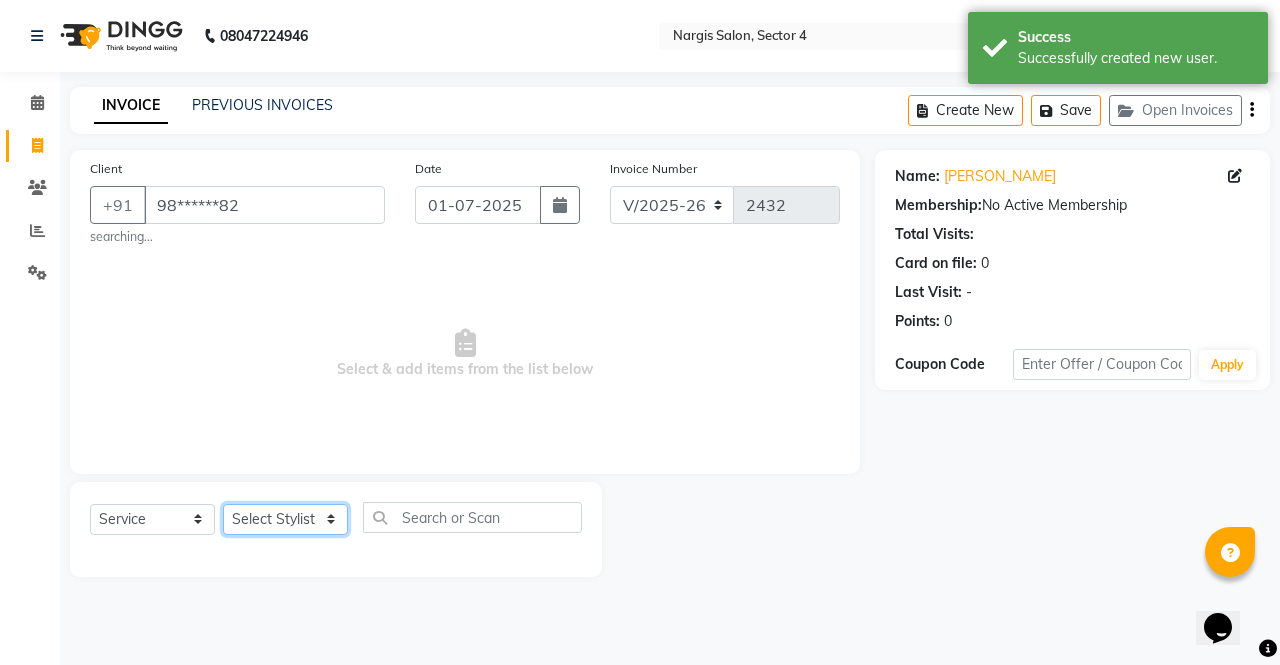 select on "29278" 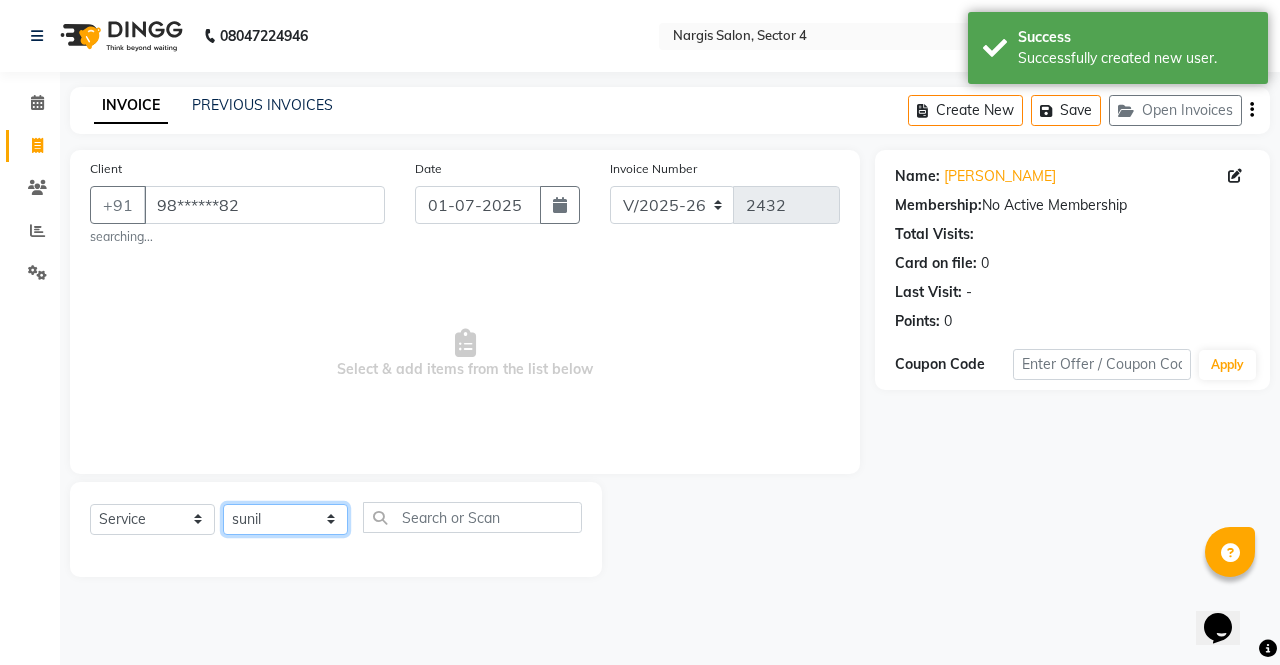 click on "Select Stylist [PERSON_NAME] [PERSON_NAME] Front Desk muskaan pratibha rakhi [PERSON_NAME] [PERSON_NAME]" 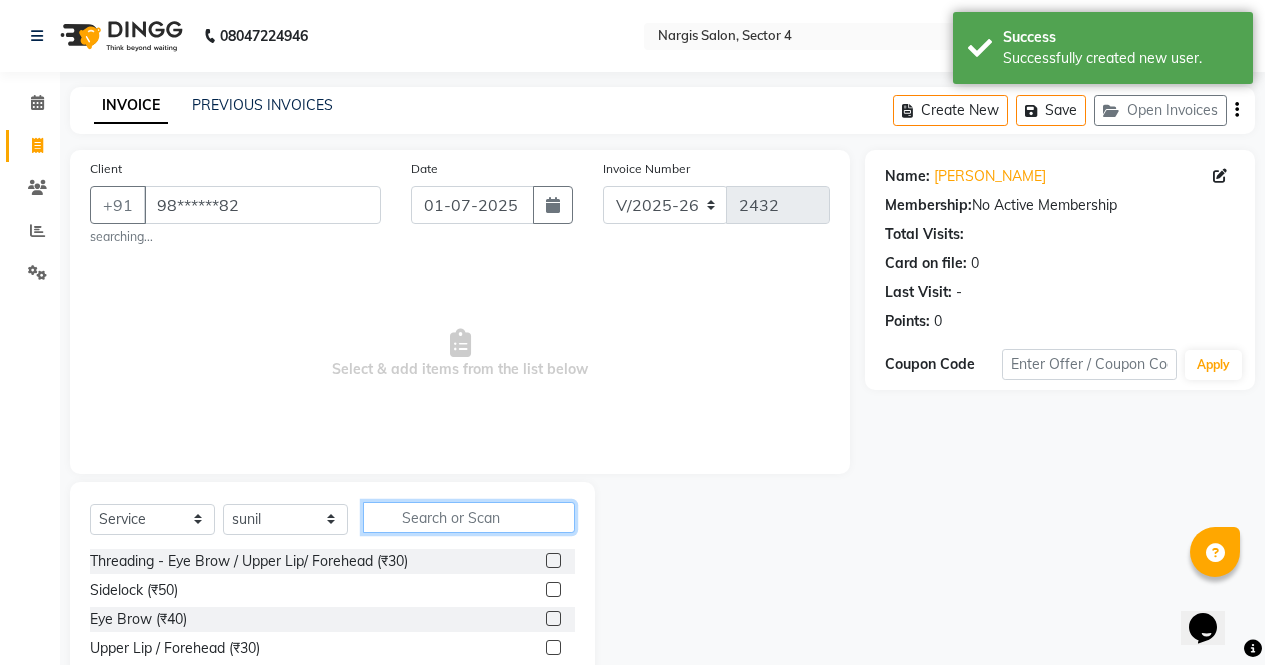 click 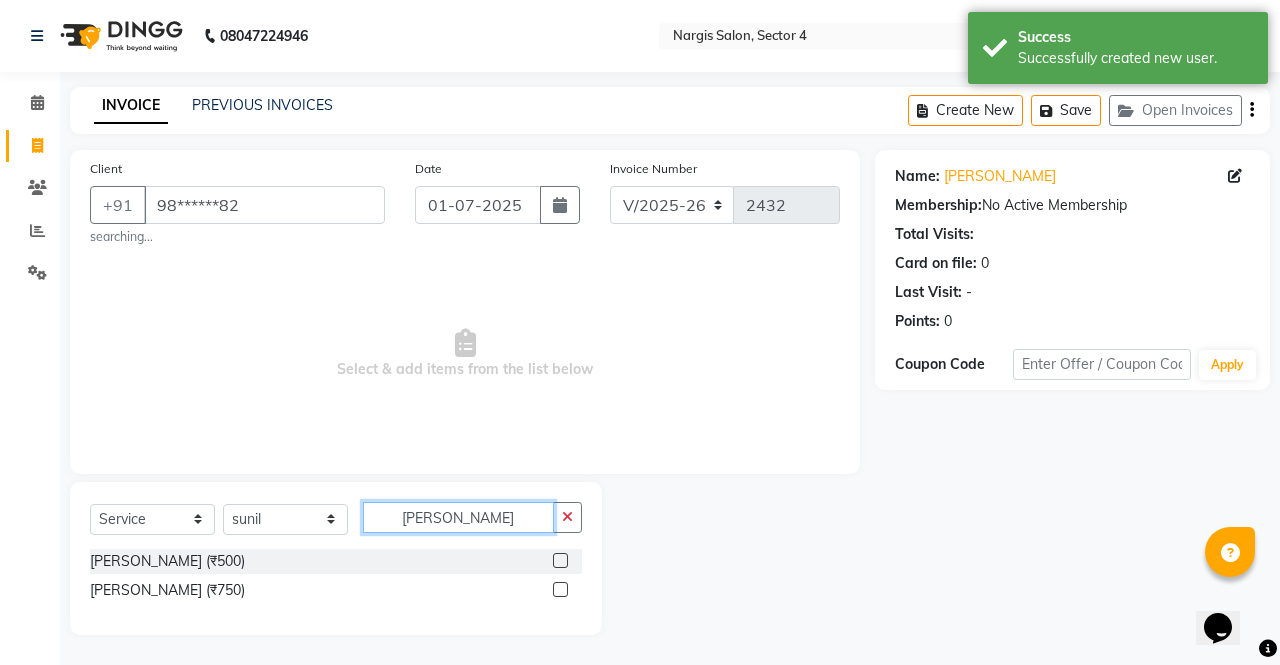 type on "[PERSON_NAME]" 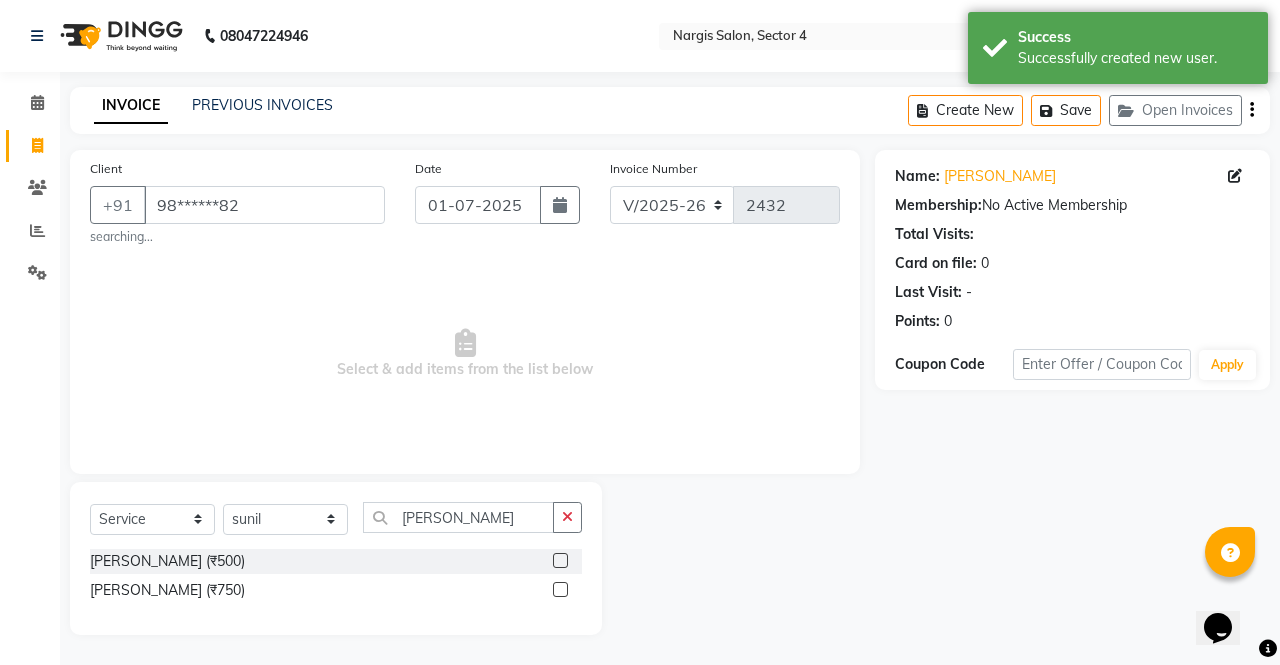 click 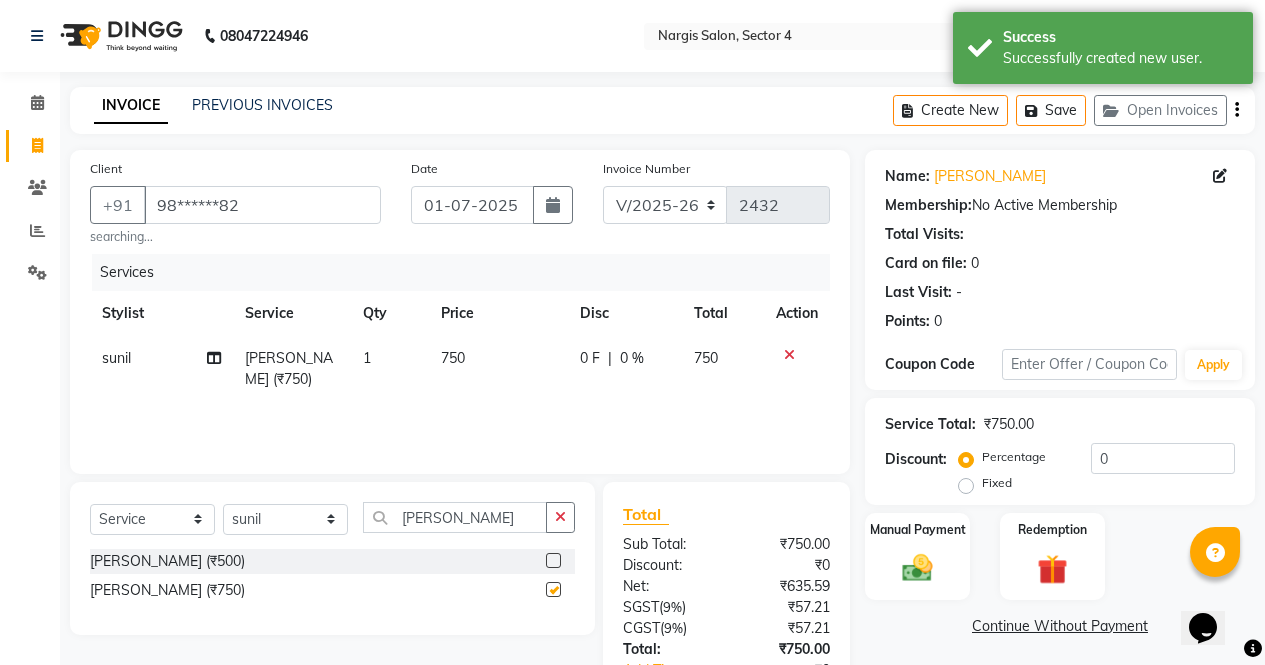 scroll, scrollTop: 141, scrollLeft: 0, axis: vertical 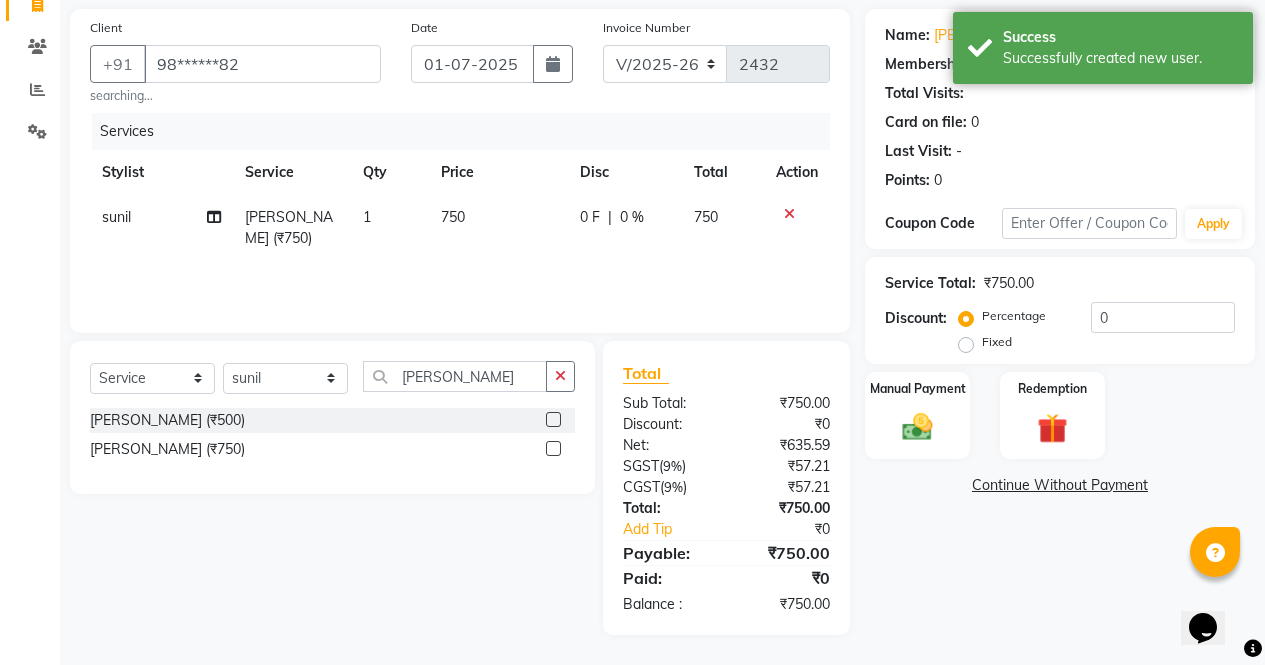 checkbox on "false" 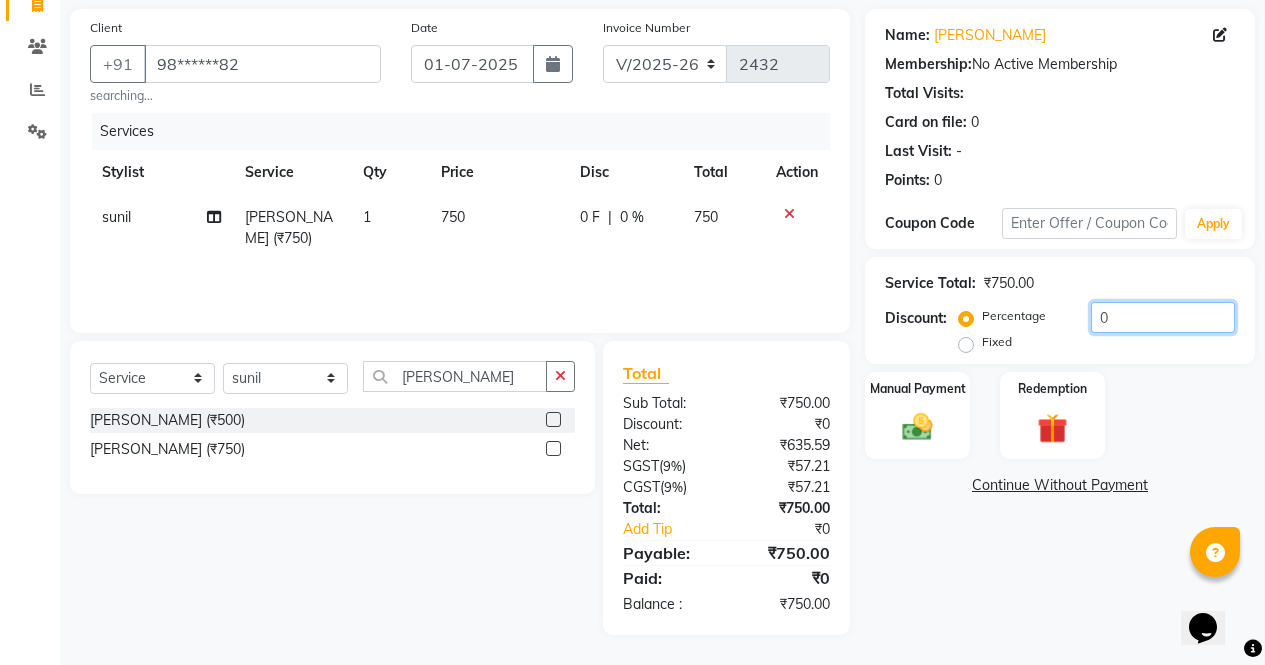 click on "0" 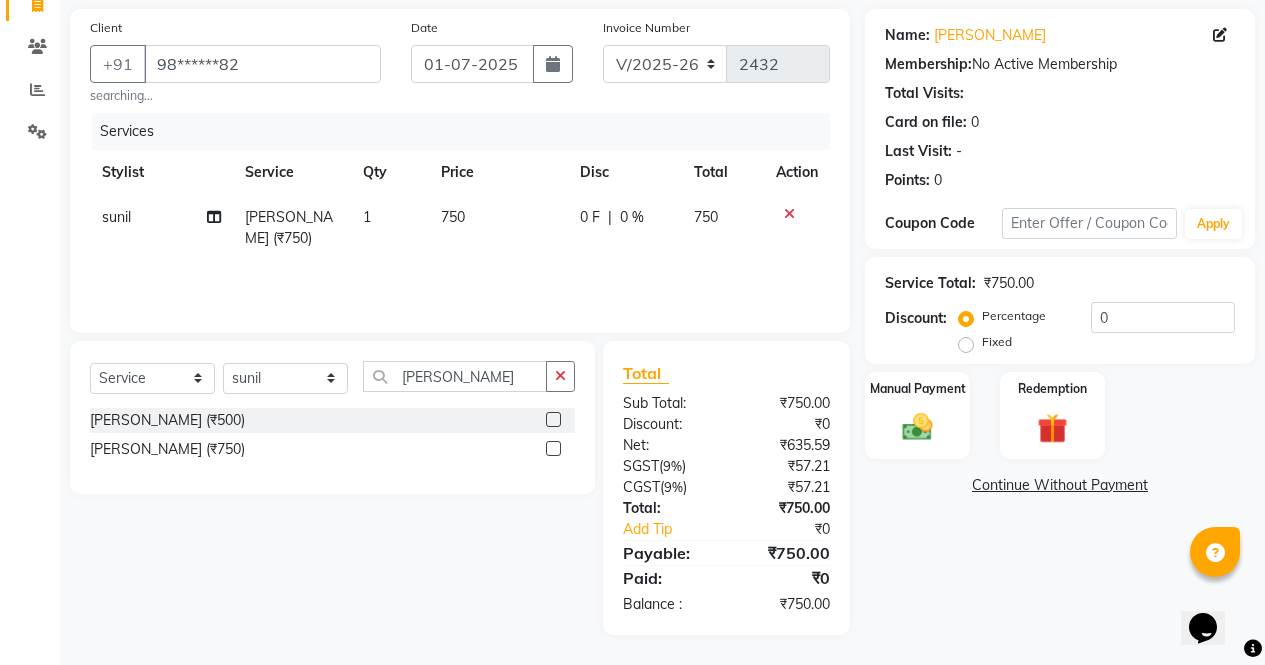 click on "Fixed" 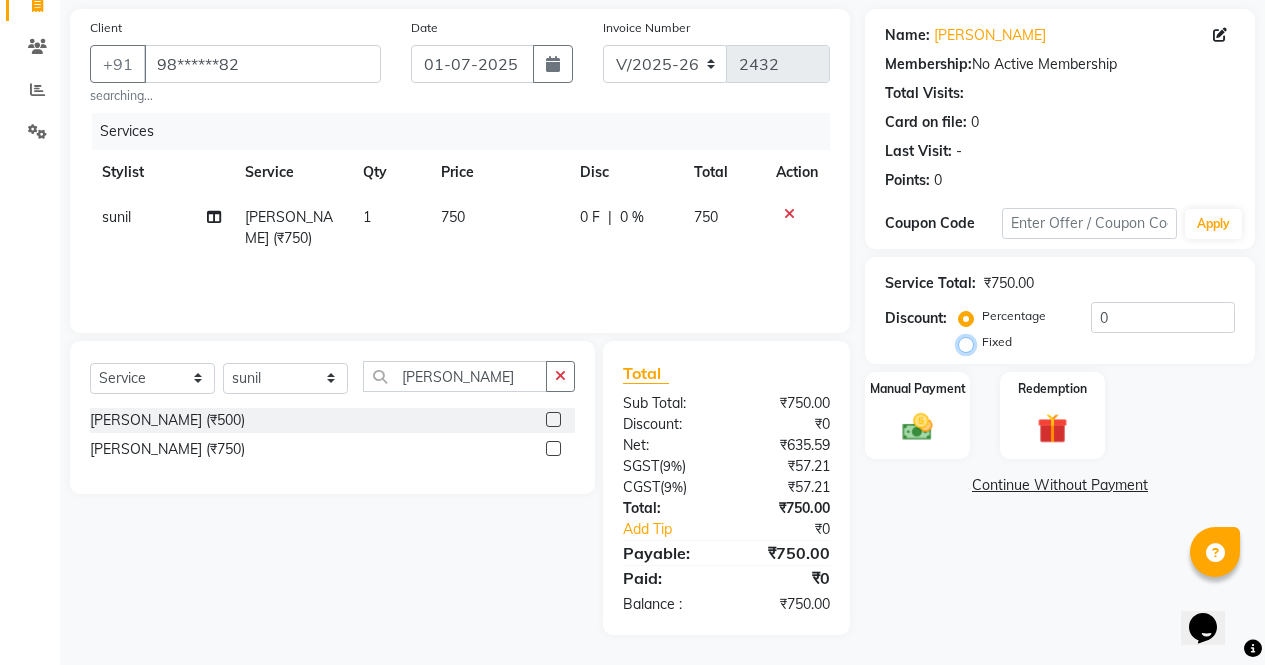 click on "Fixed" at bounding box center (970, 342) 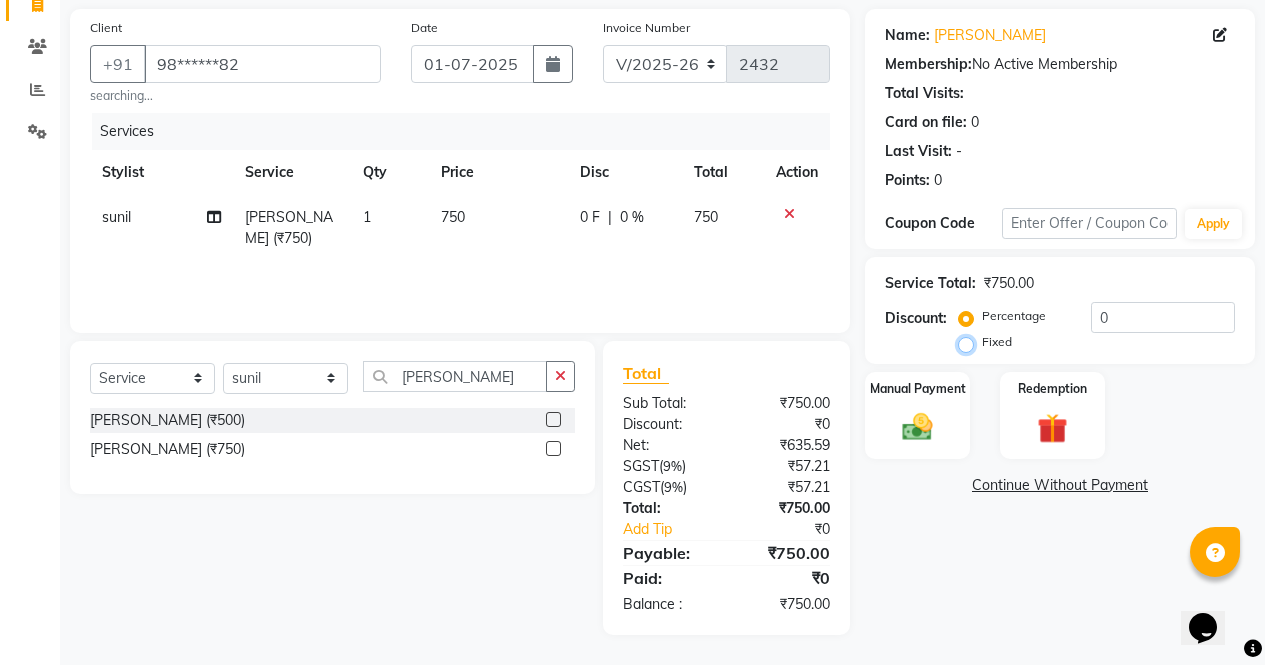 radio on "true" 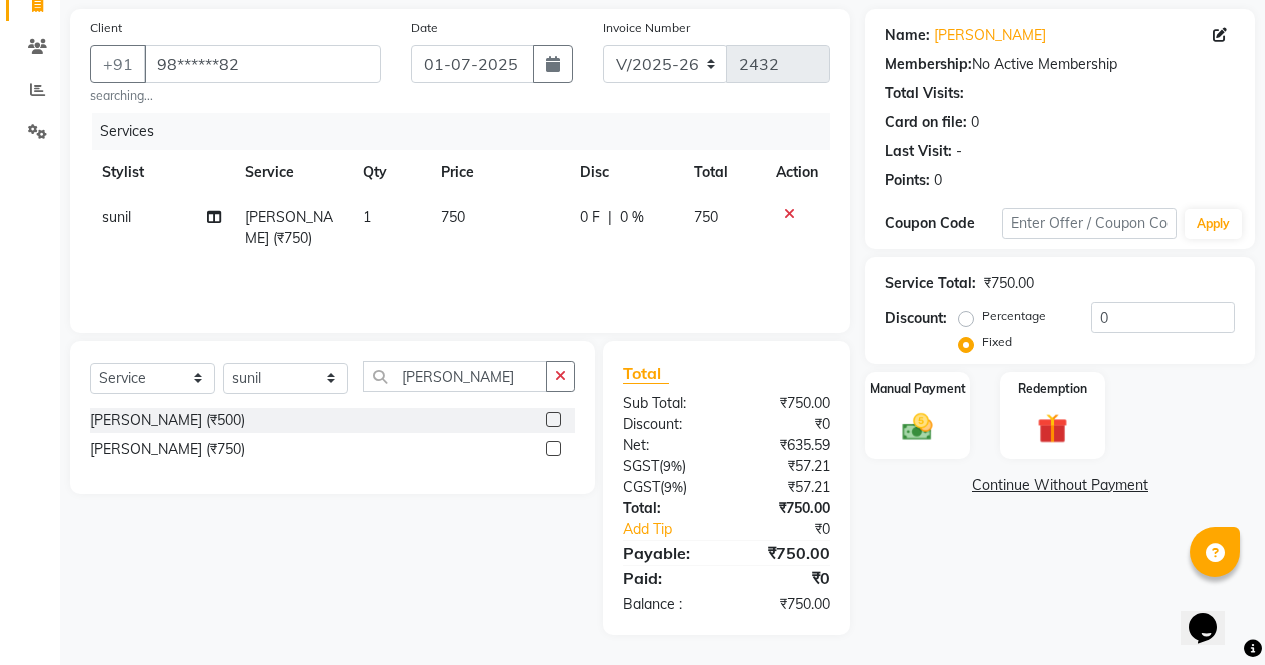 click on "0" 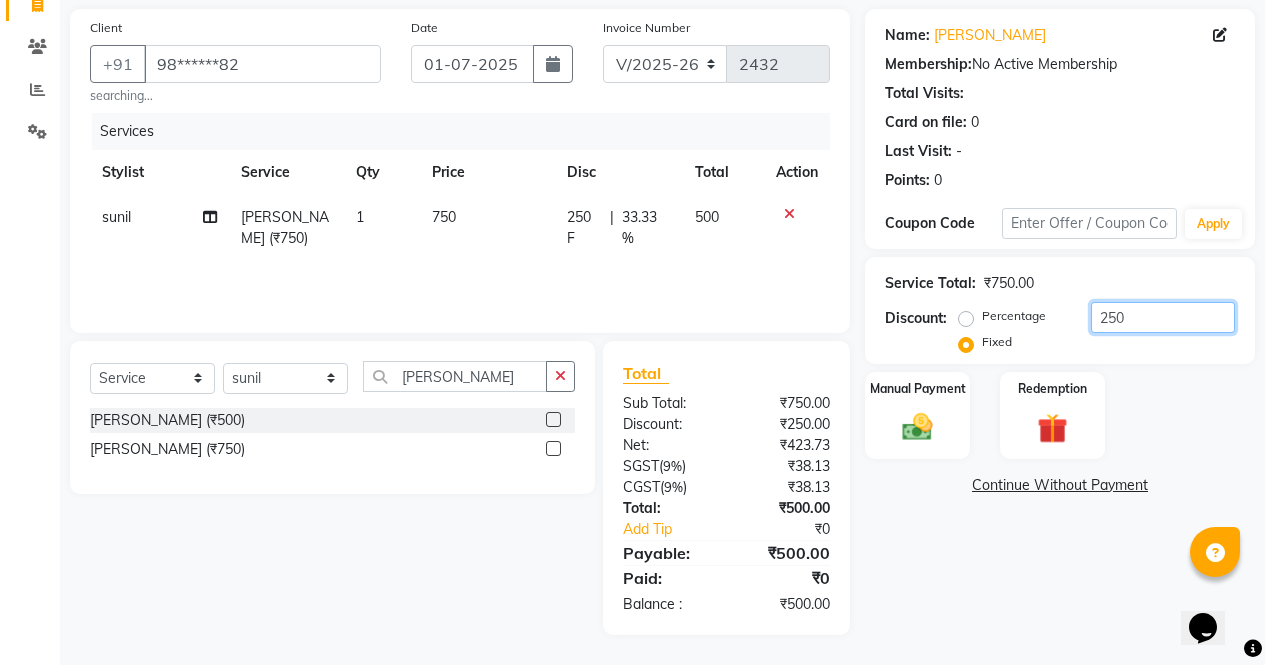 type on "250" 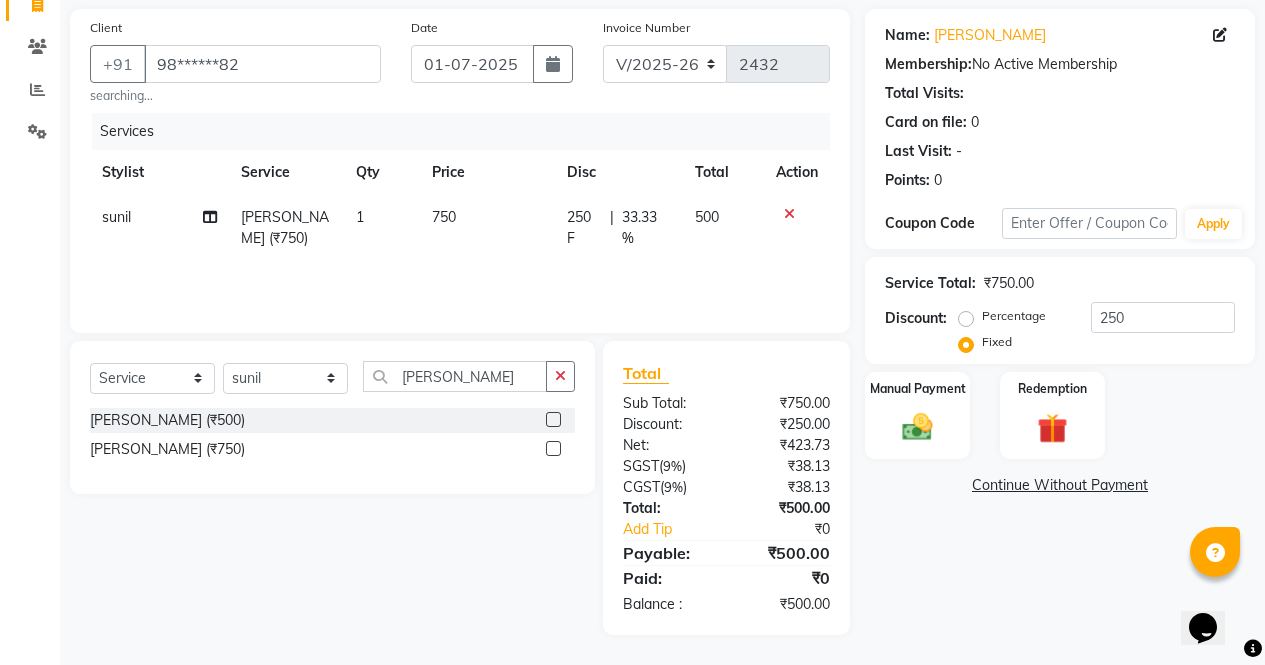 click on "Name: [PERSON_NAME]  Membership:  No Active Membership  Total Visits:   Card on file:  0 Last Visit:   - Points:   0  Coupon Code Apply Service Total:  ₹750.00  Discount:  Percentage   Fixed  250 Manual Payment Redemption  Continue Without Payment" 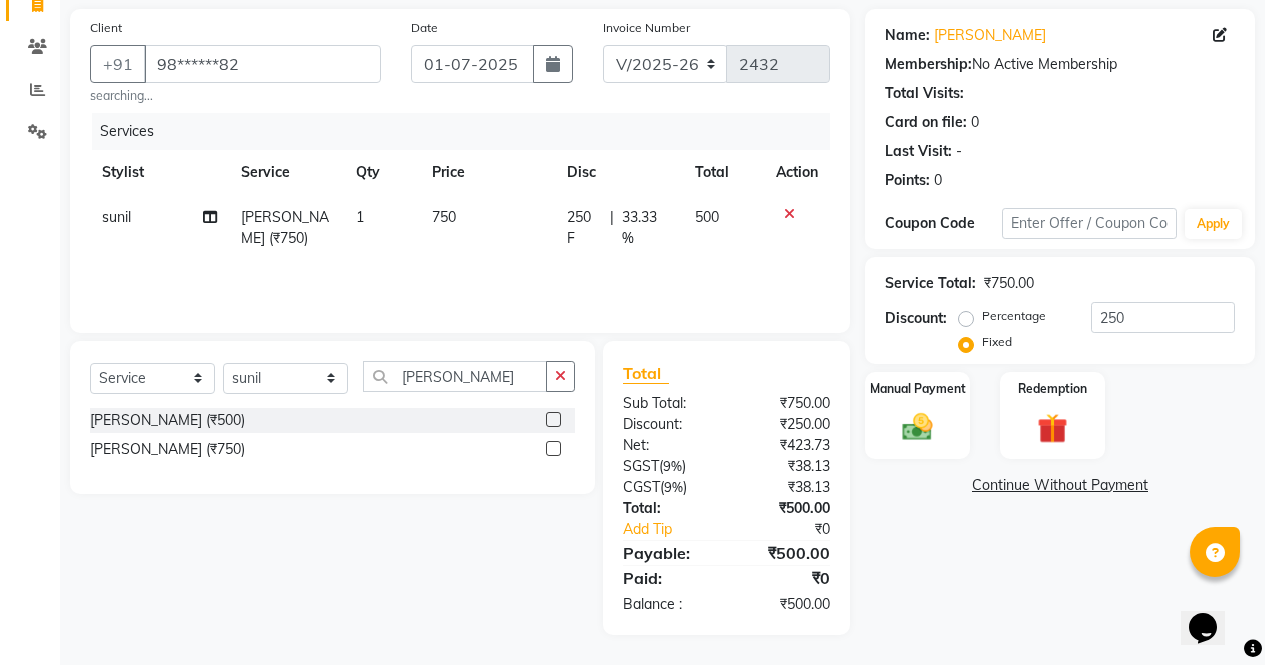 click 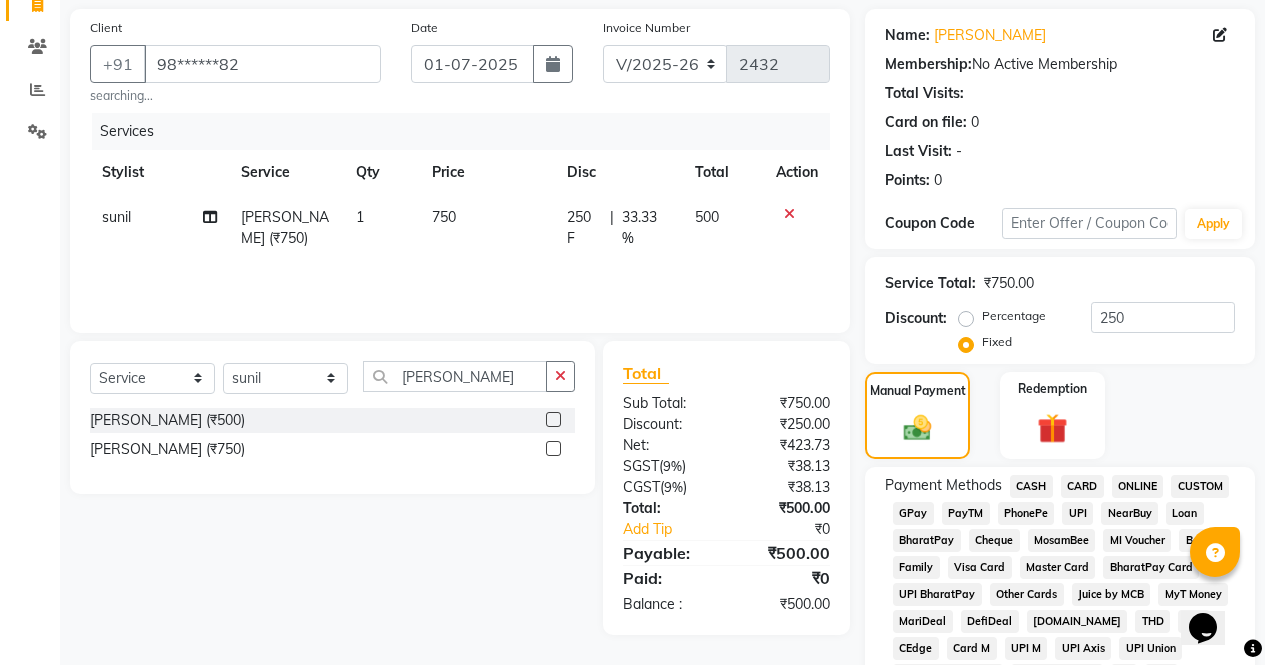 click on "ONLINE" 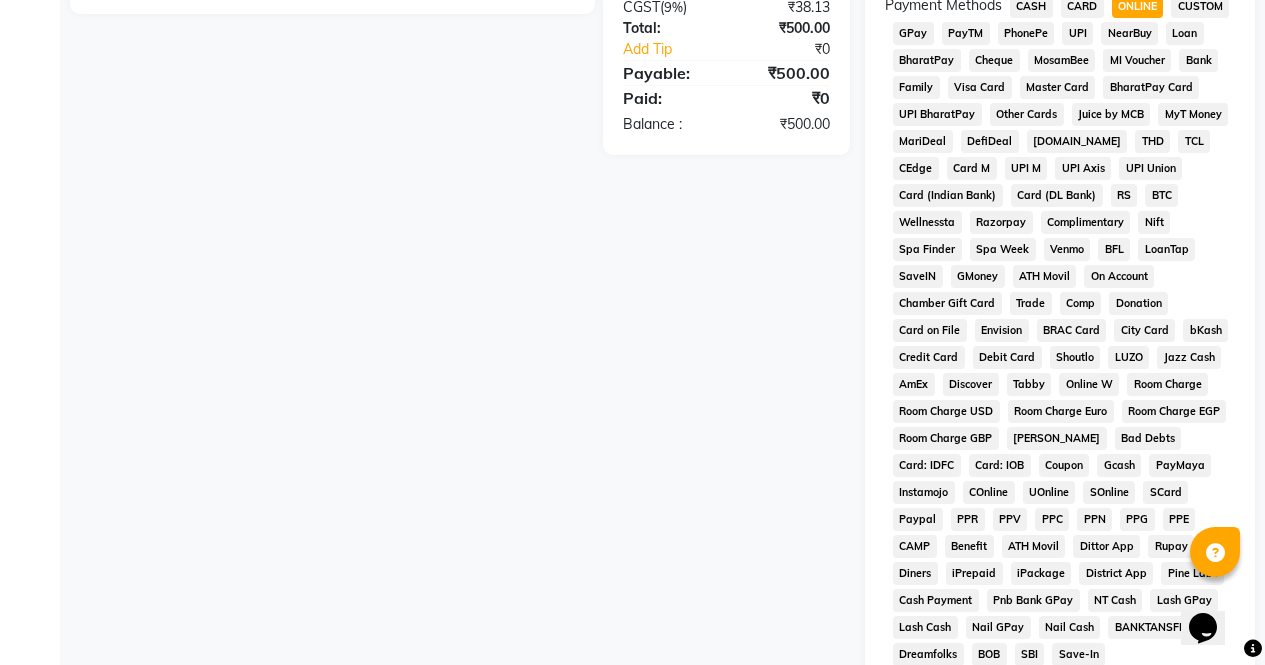 scroll, scrollTop: 887, scrollLeft: 0, axis: vertical 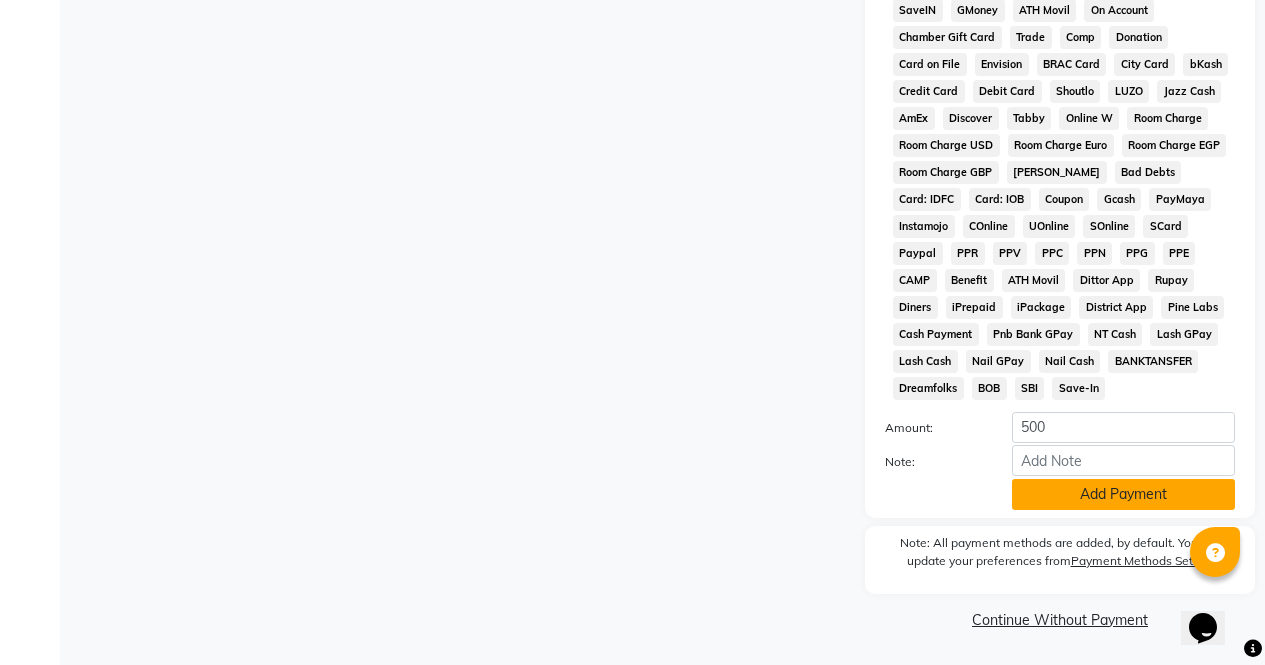 click on "Add Payment" 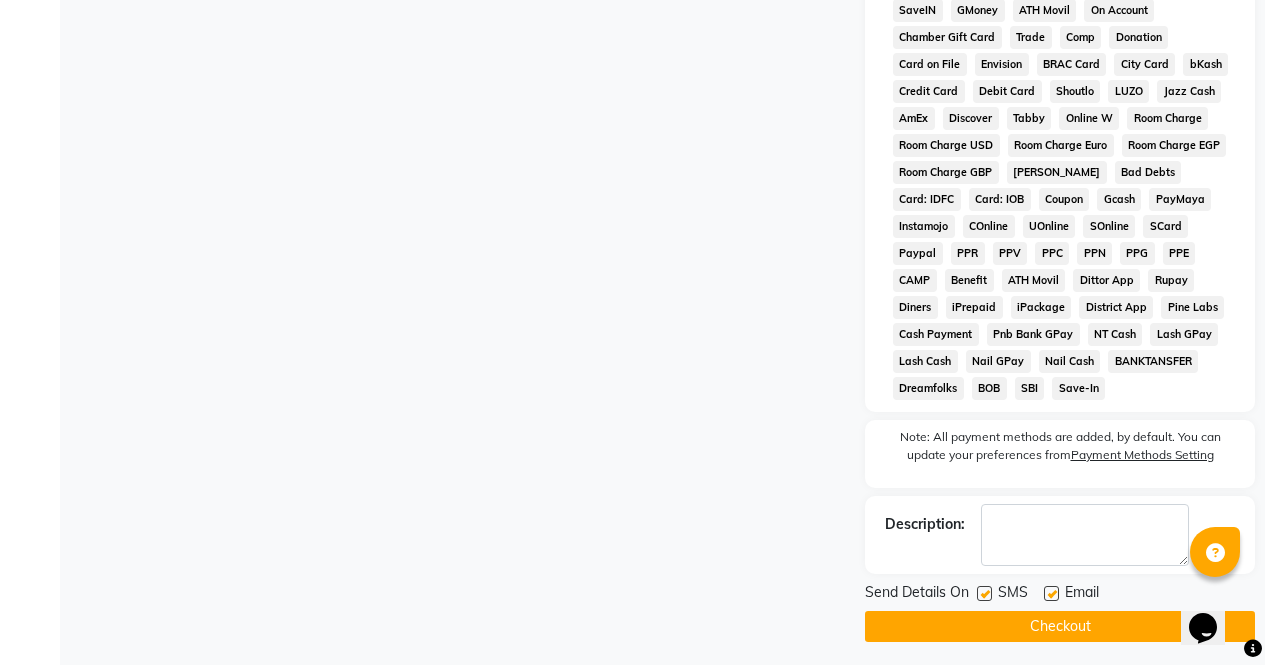 click on "Checkout" 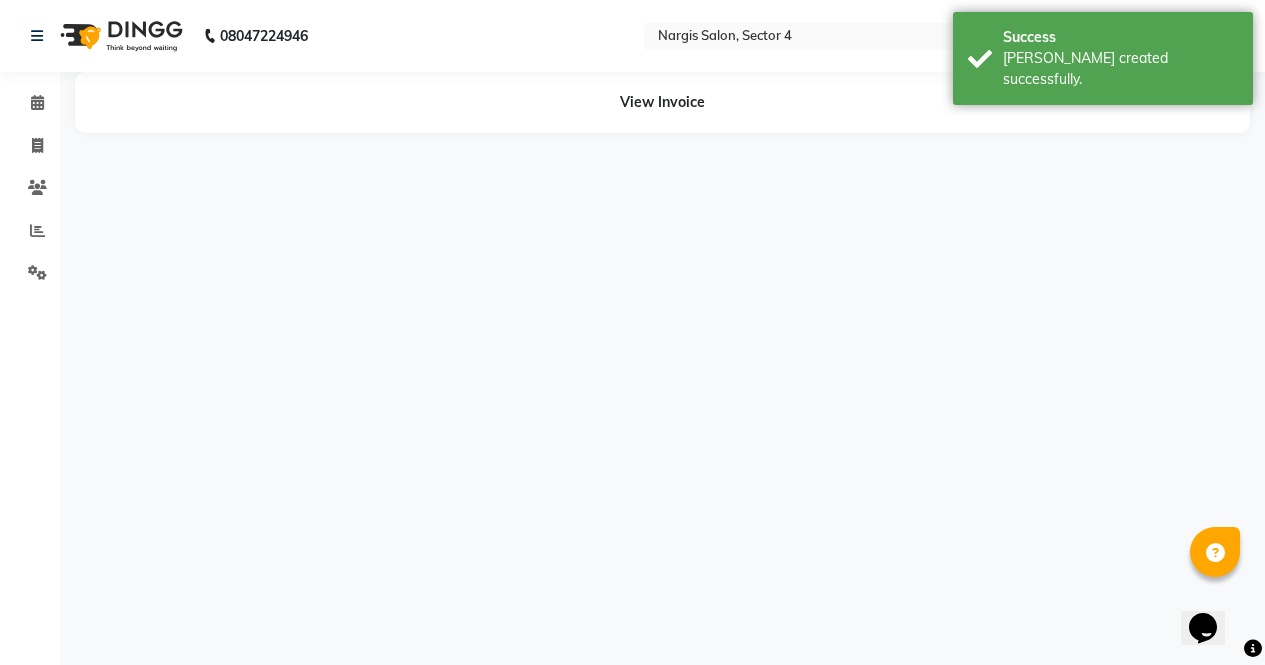 scroll, scrollTop: 0, scrollLeft: 0, axis: both 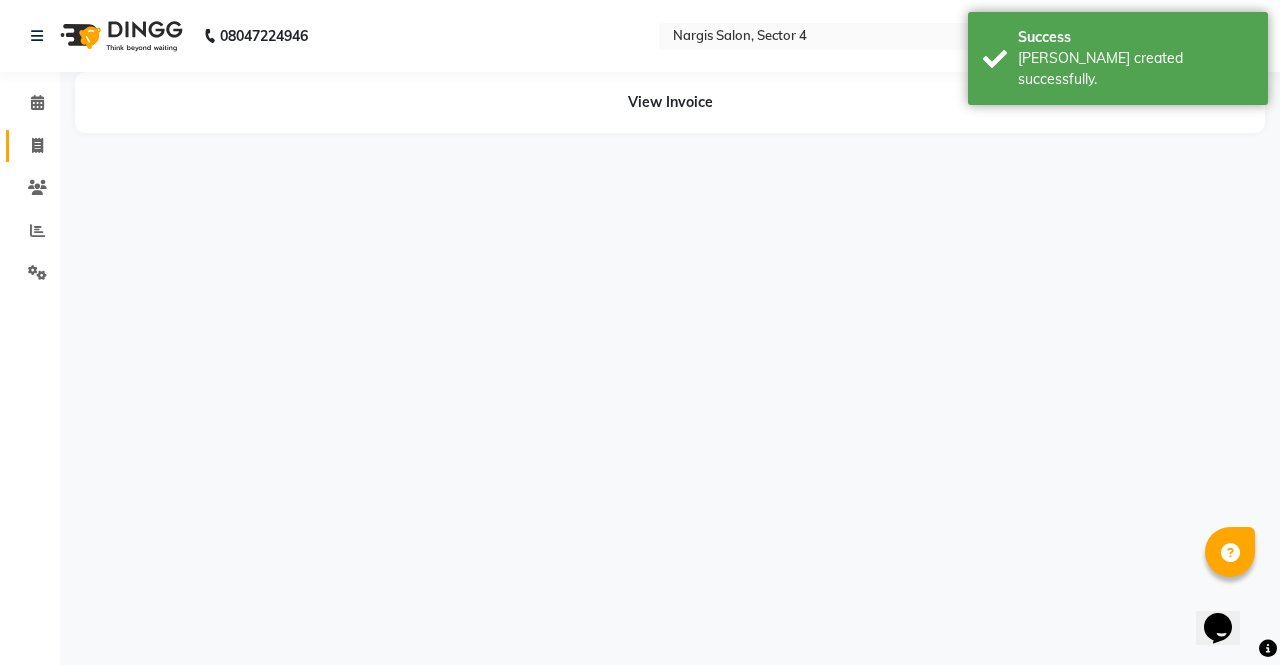 click 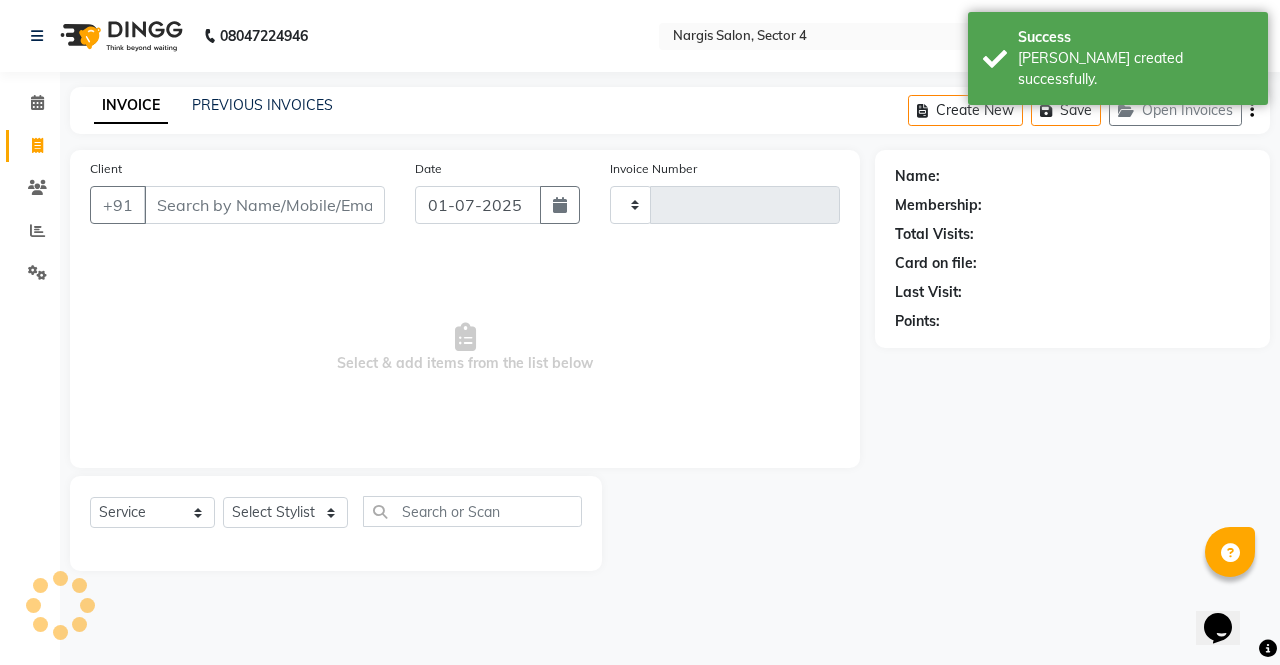 type on "2433" 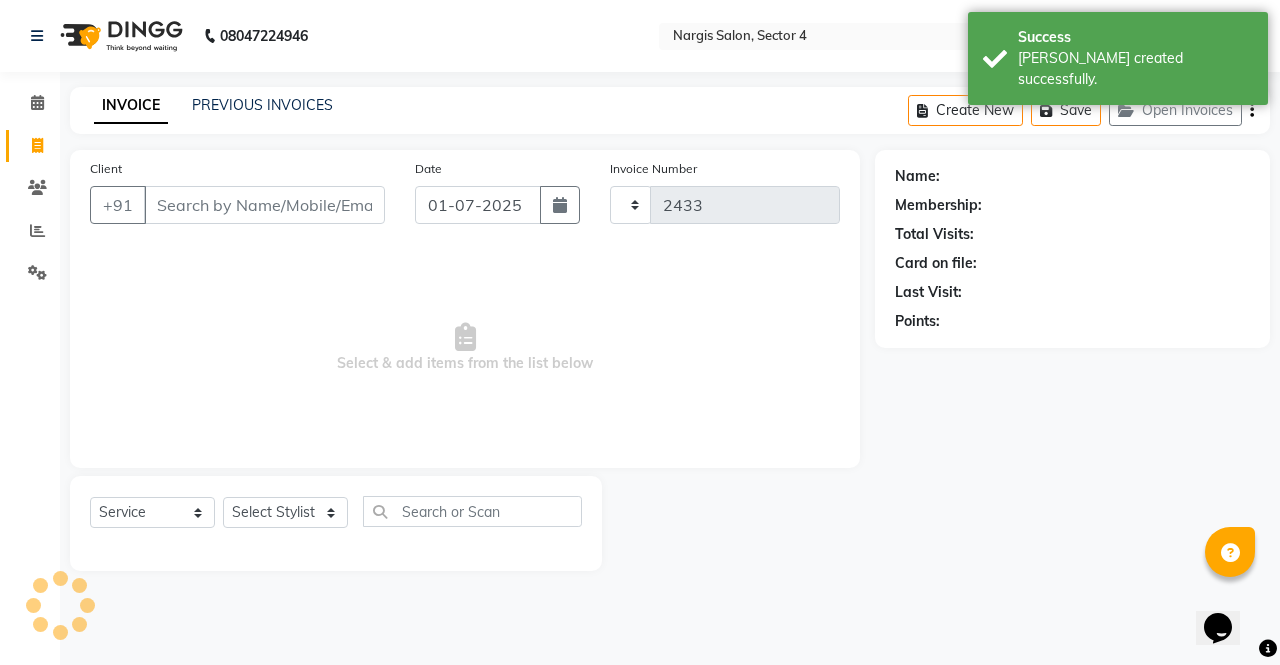 select on "4130" 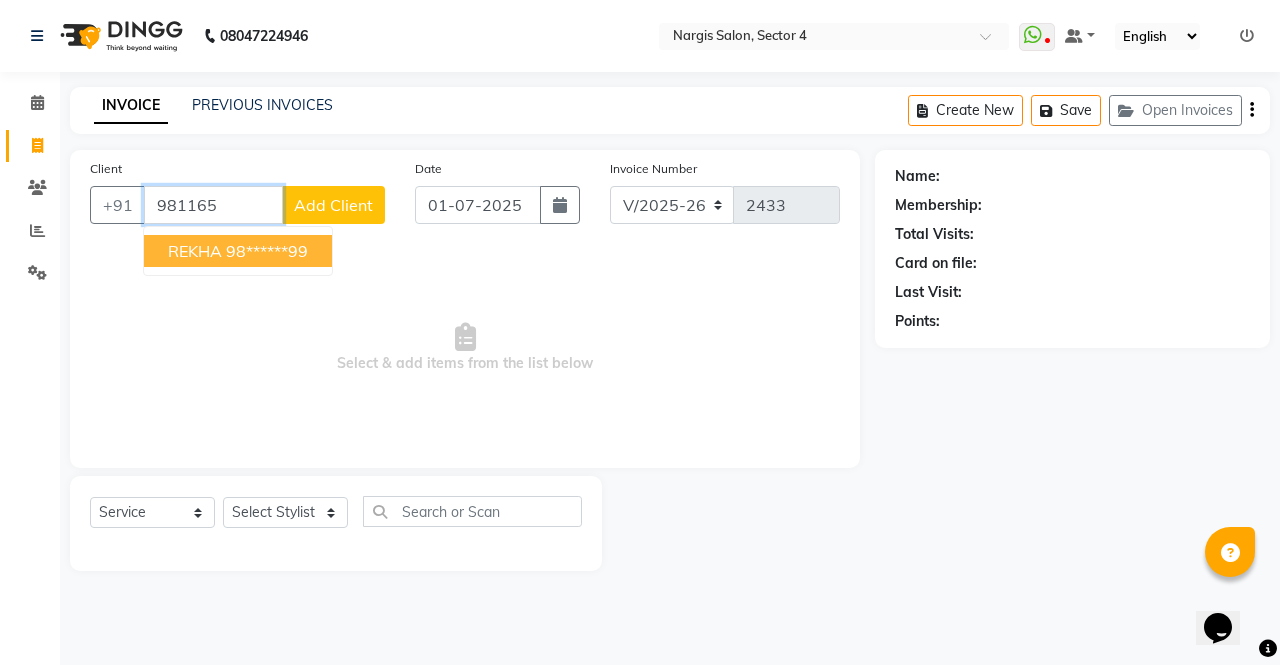 click on "98******99" at bounding box center (267, 251) 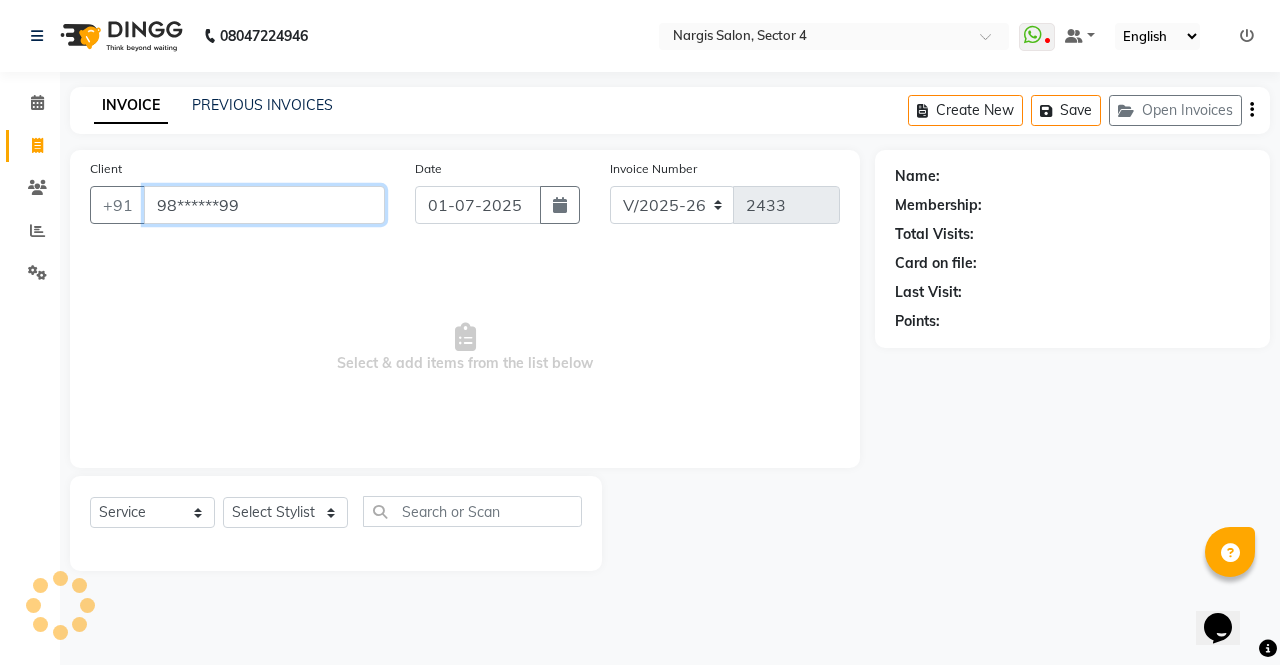 type on "98******99" 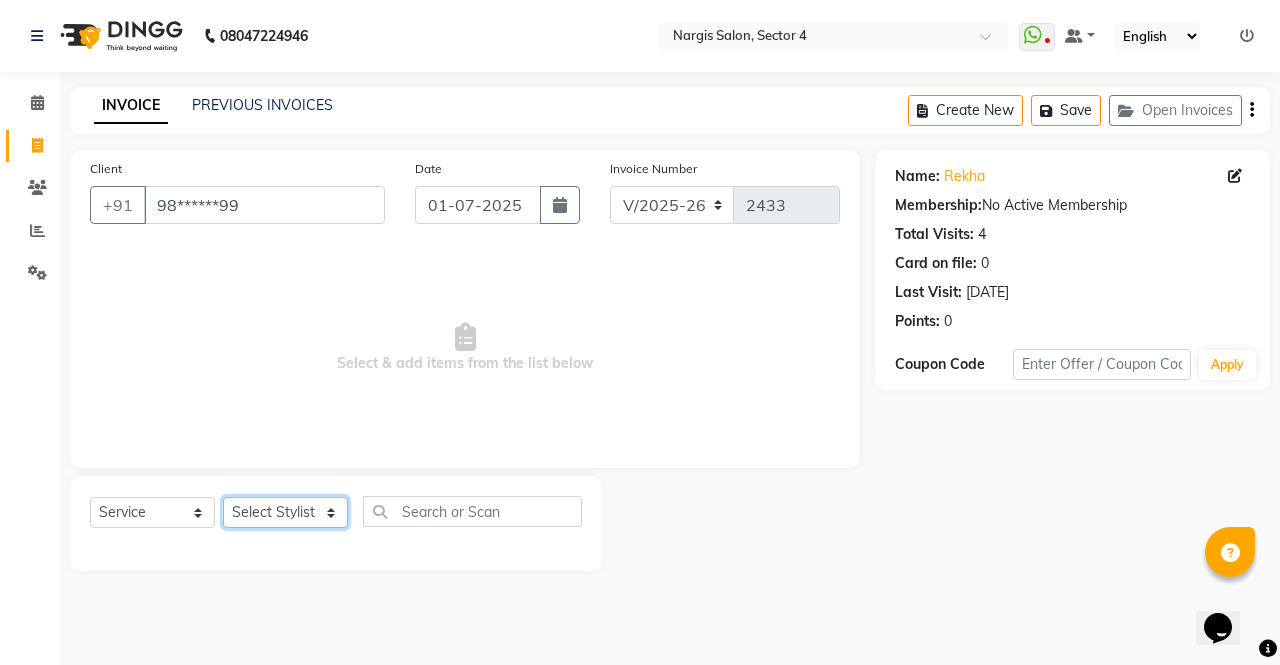 click on "Select Stylist [PERSON_NAME] [PERSON_NAME] Front Desk muskaan pratibha rakhi [PERSON_NAME] [PERSON_NAME]" 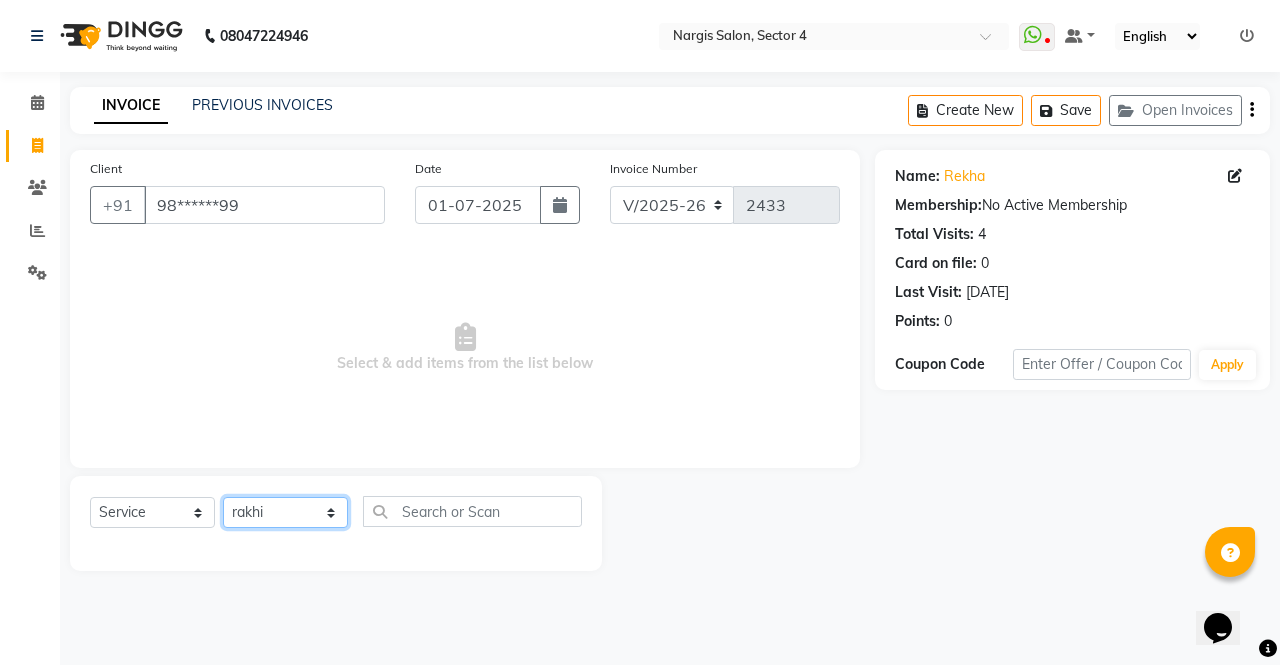 click on "Select Stylist [PERSON_NAME] [PERSON_NAME] Front Desk muskaan pratibha rakhi [PERSON_NAME] [PERSON_NAME]" 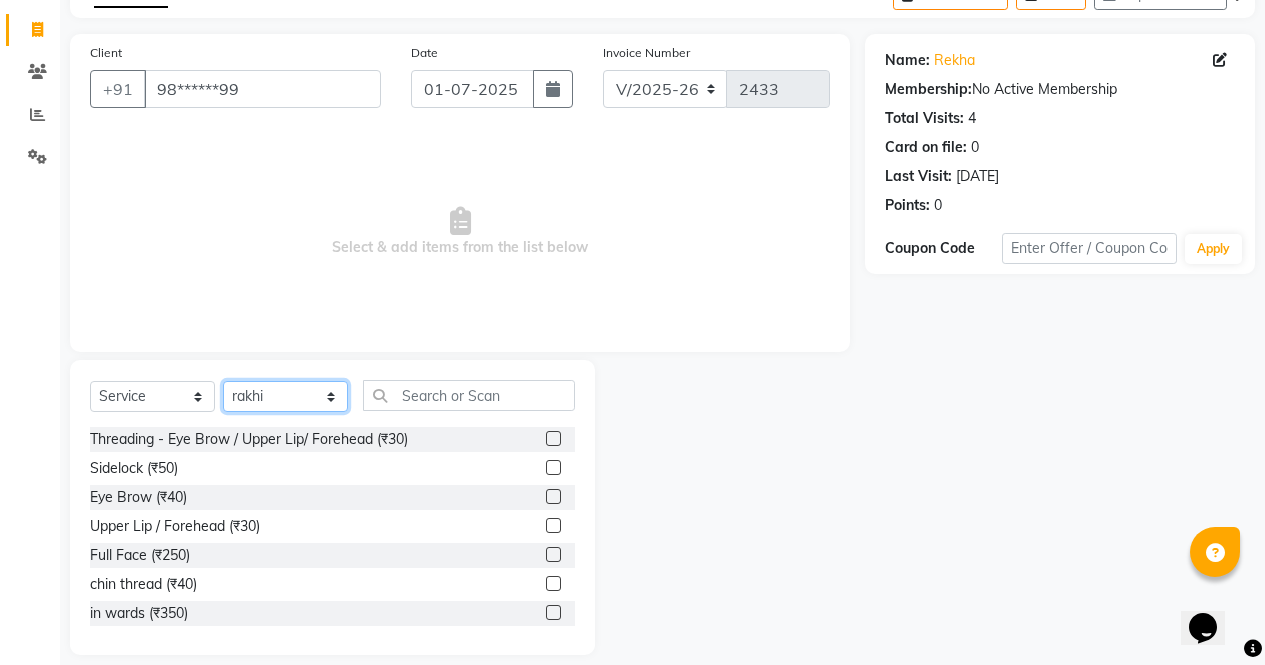scroll, scrollTop: 136, scrollLeft: 0, axis: vertical 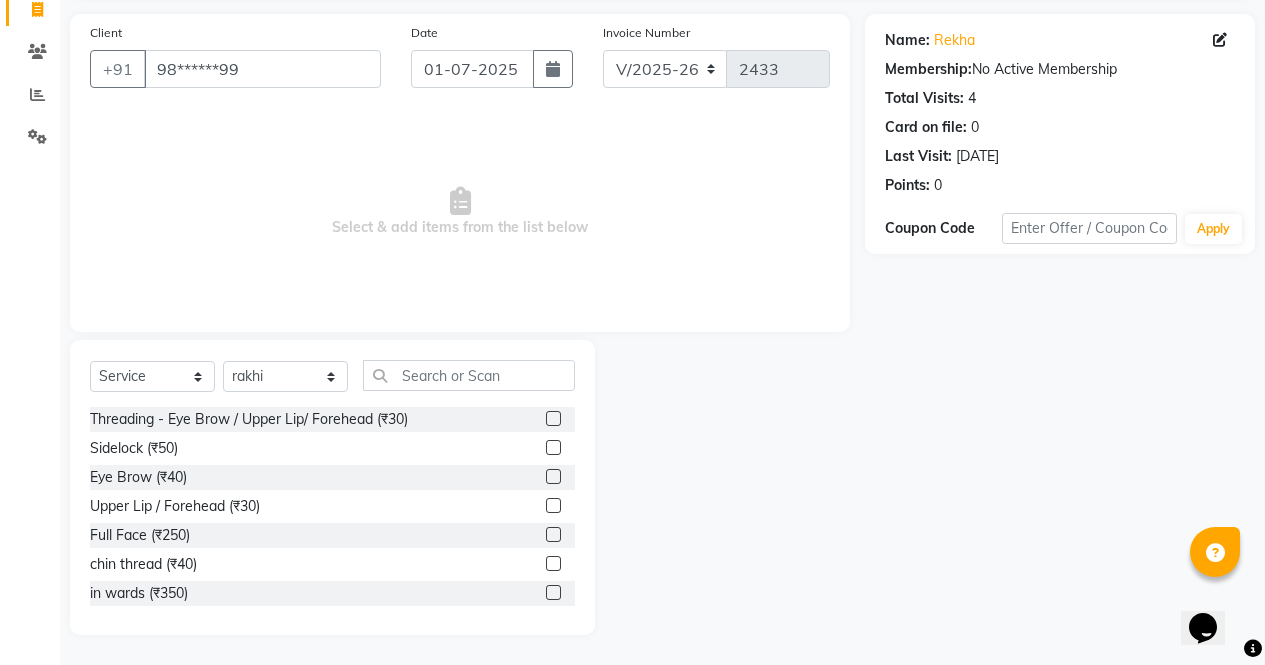 click 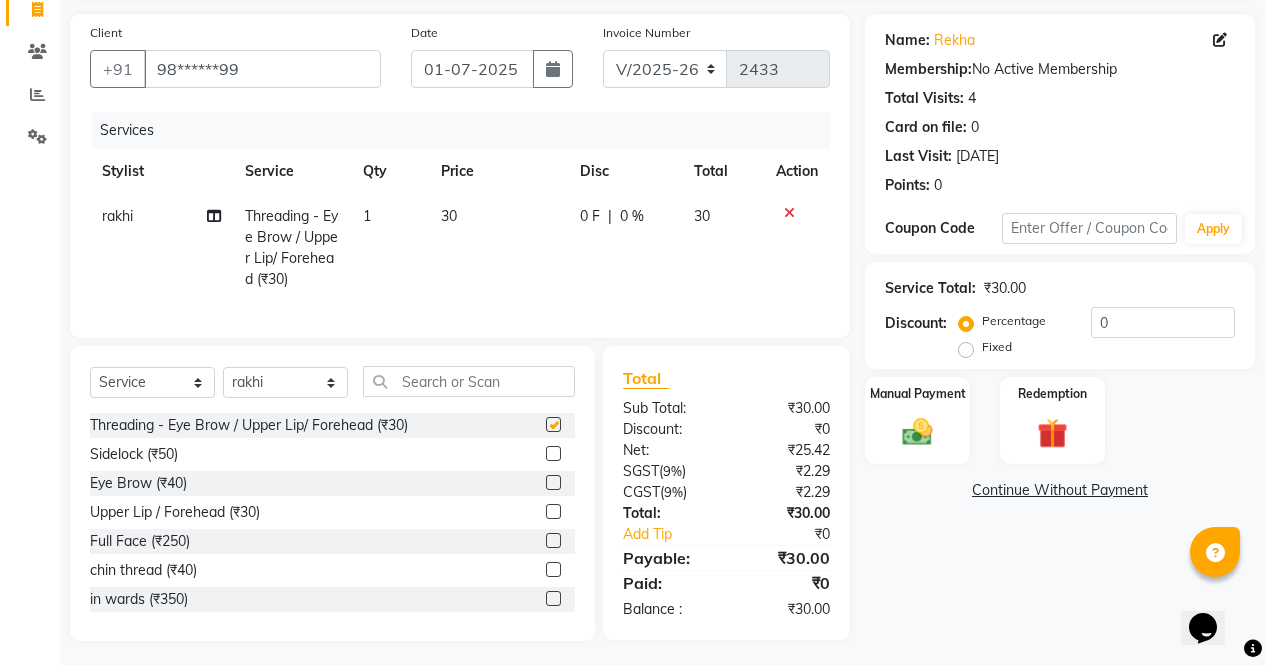 checkbox on "false" 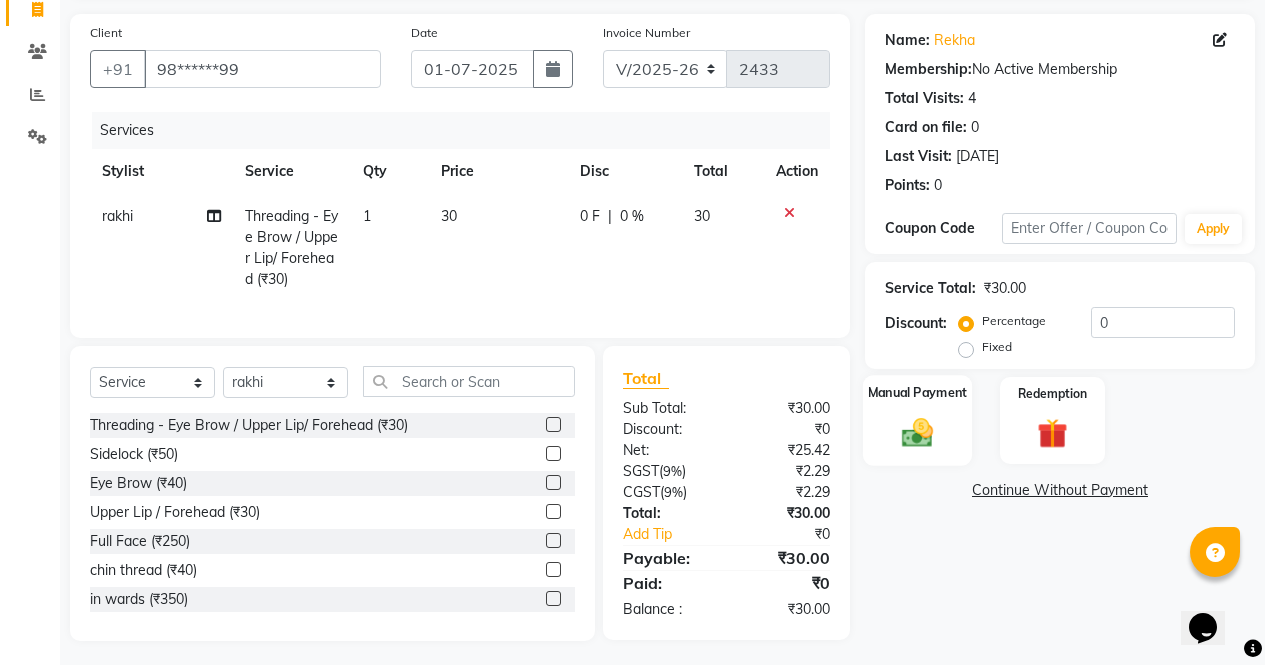 click 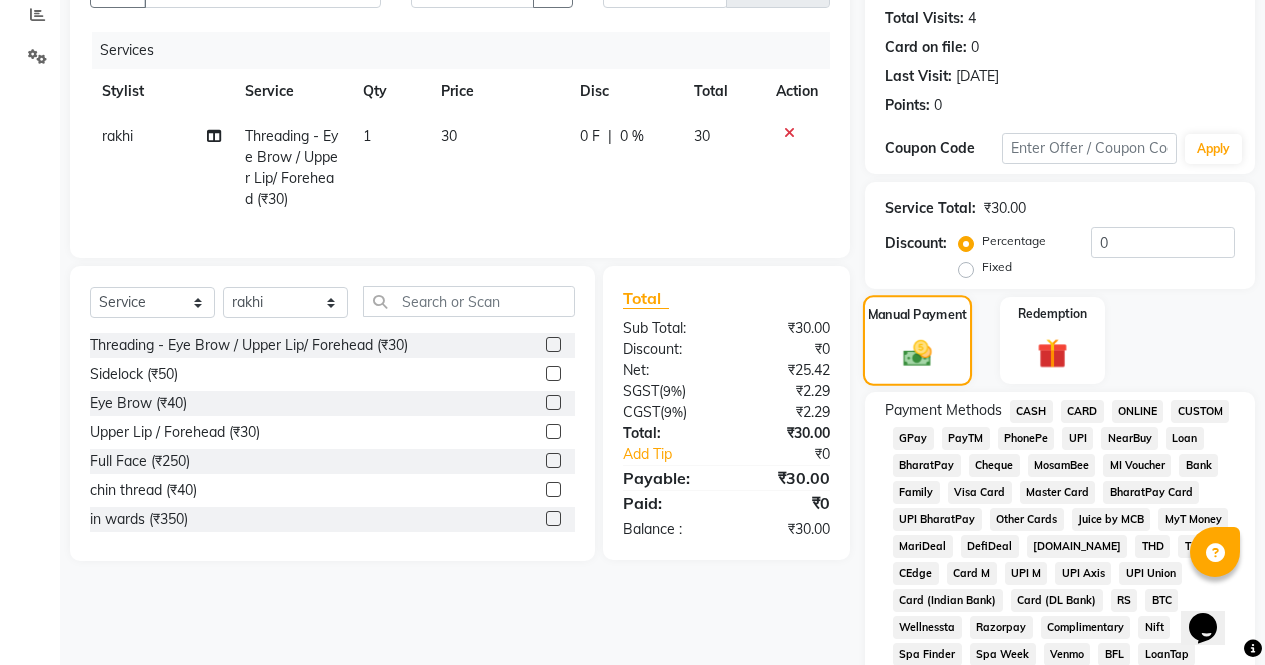 scroll, scrollTop: 220, scrollLeft: 0, axis: vertical 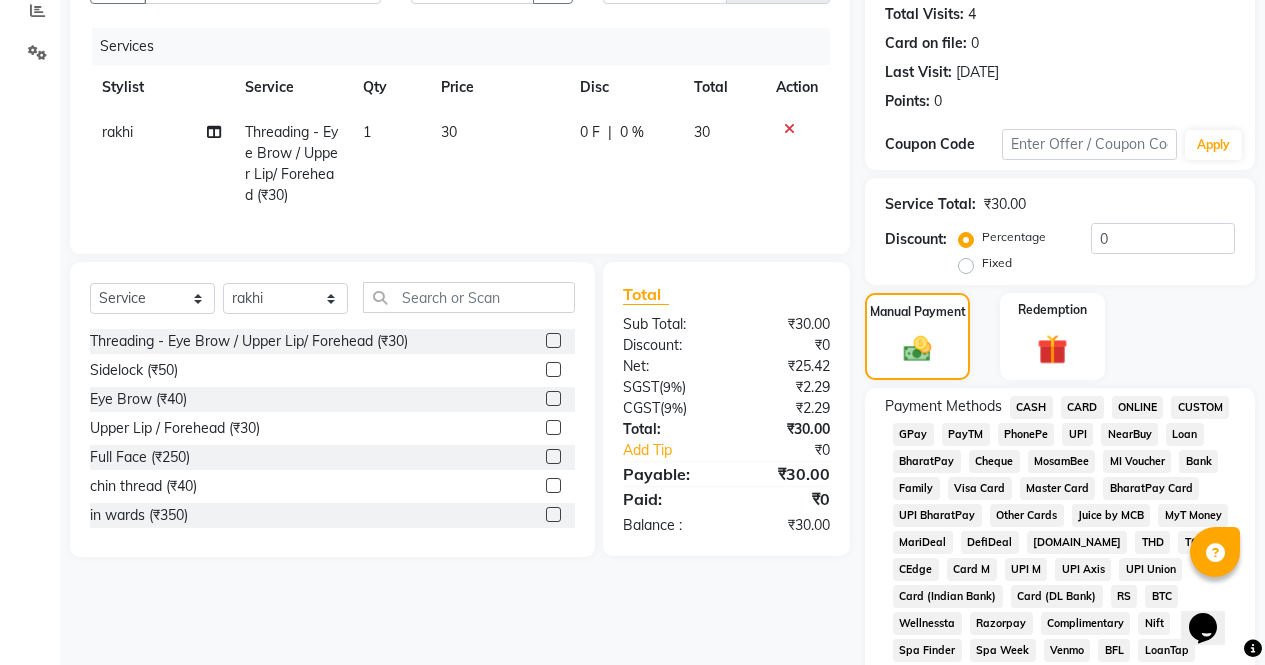 click on "CASH" 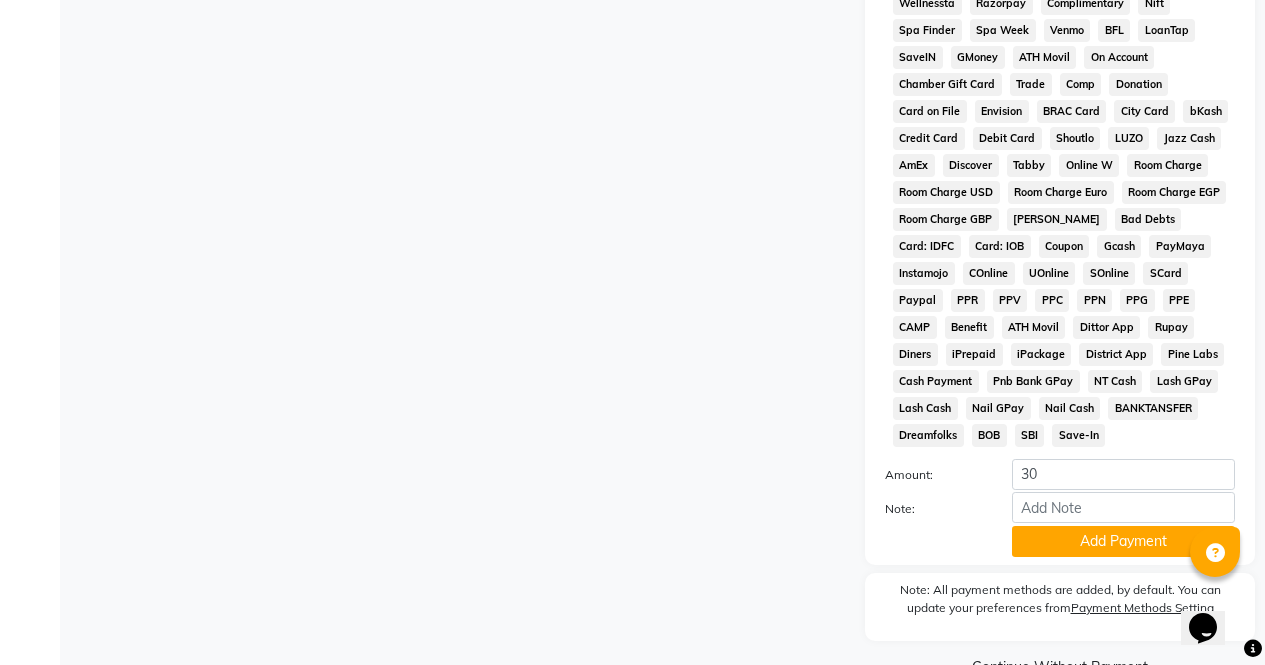 scroll, scrollTop: 887, scrollLeft: 0, axis: vertical 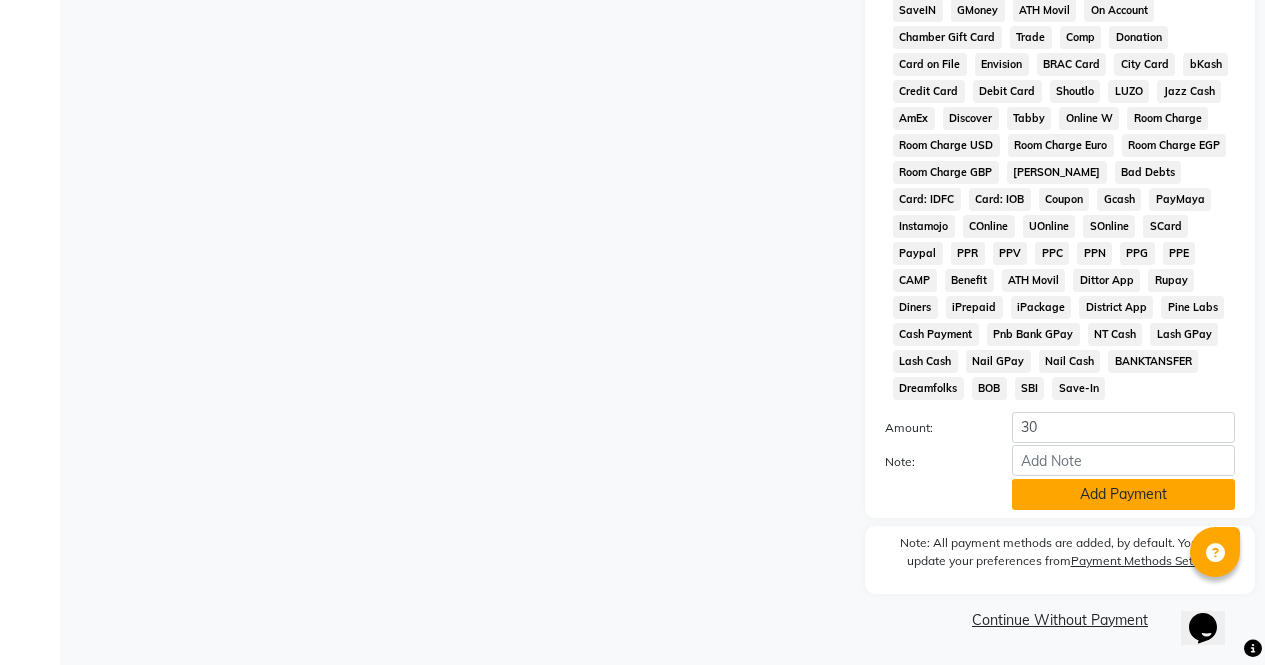 click on "Add Payment" 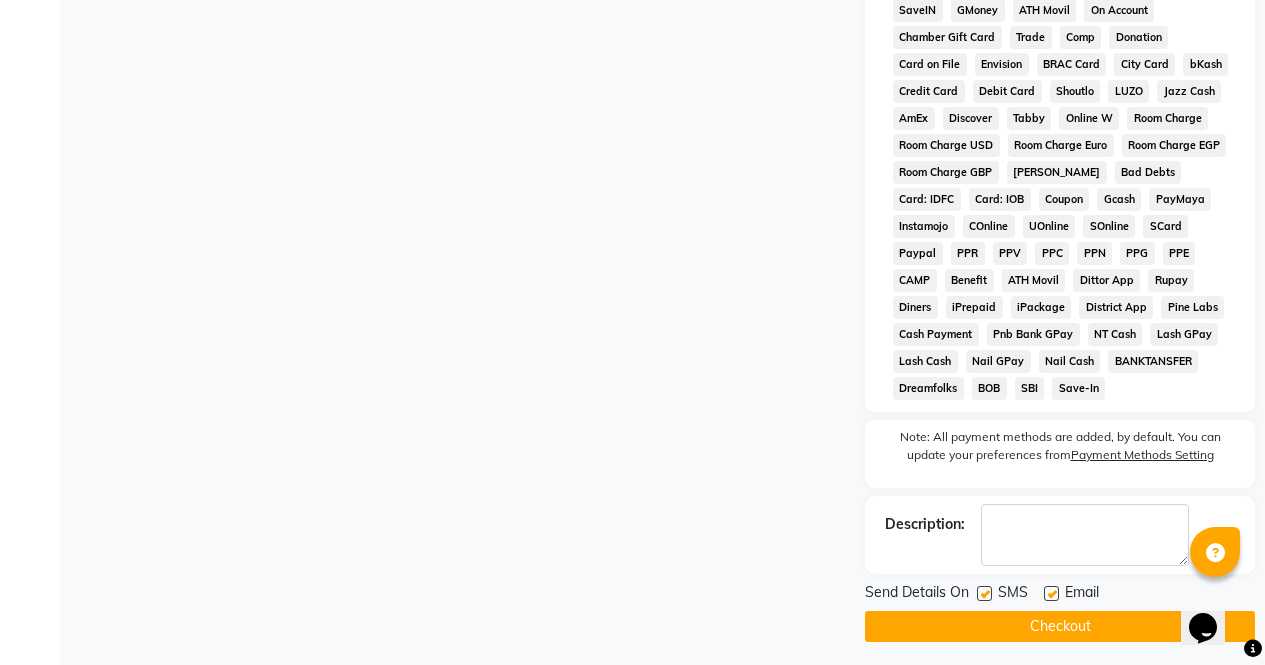 click on "Checkout" 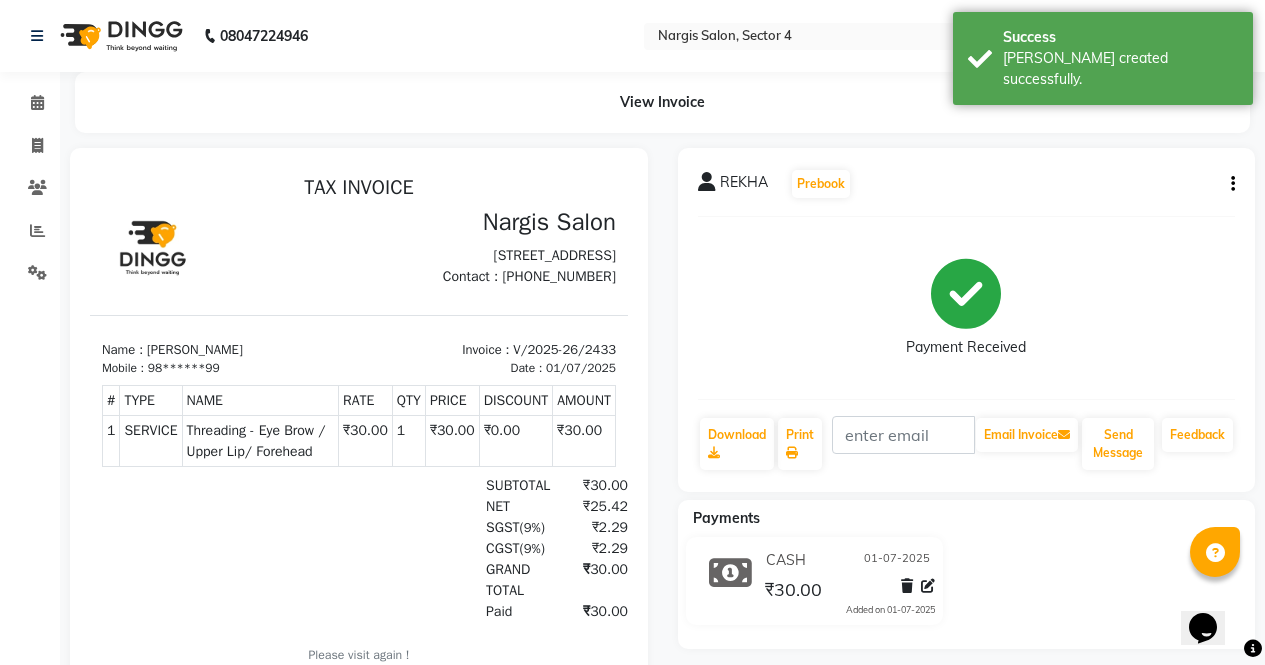 scroll, scrollTop: 0, scrollLeft: 0, axis: both 